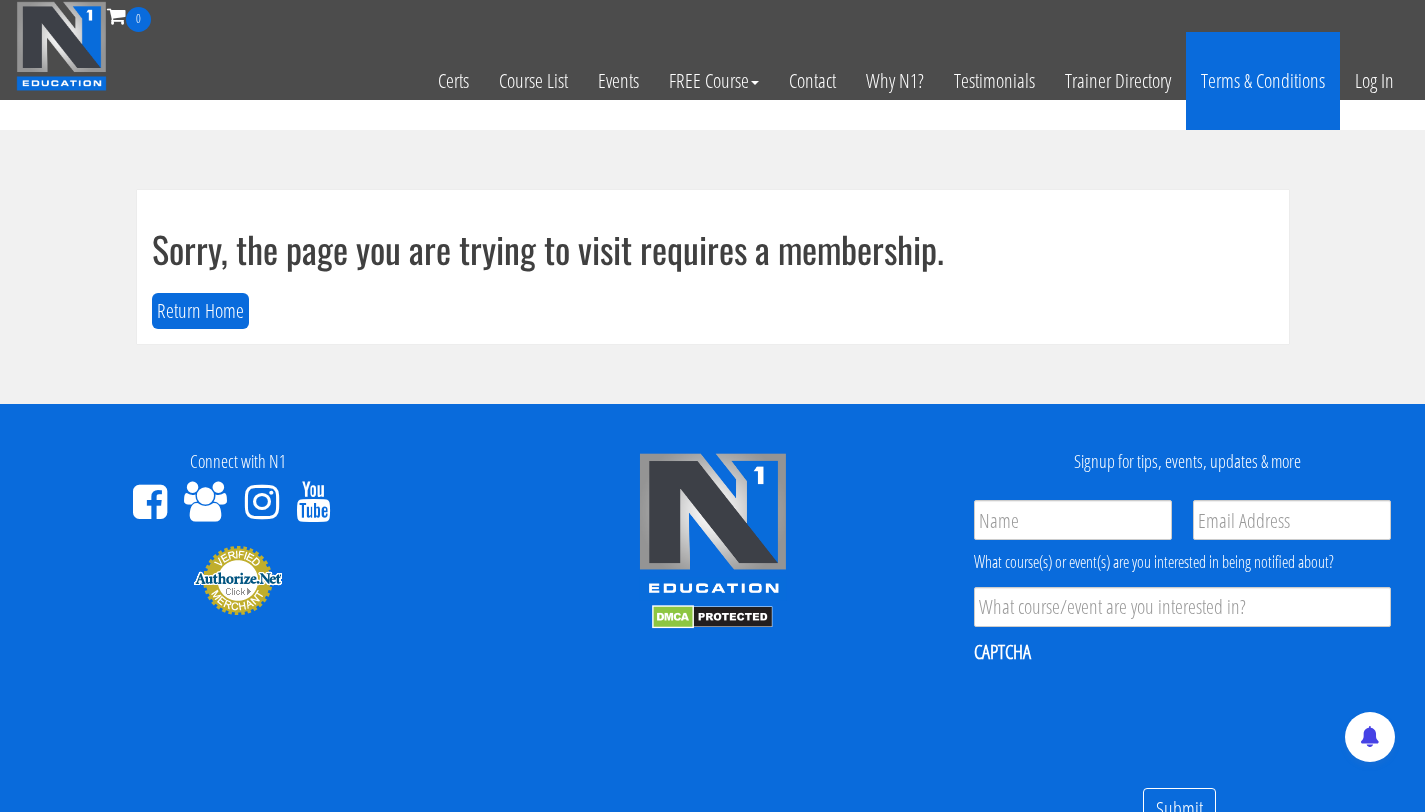 scroll, scrollTop: 0, scrollLeft: 0, axis: both 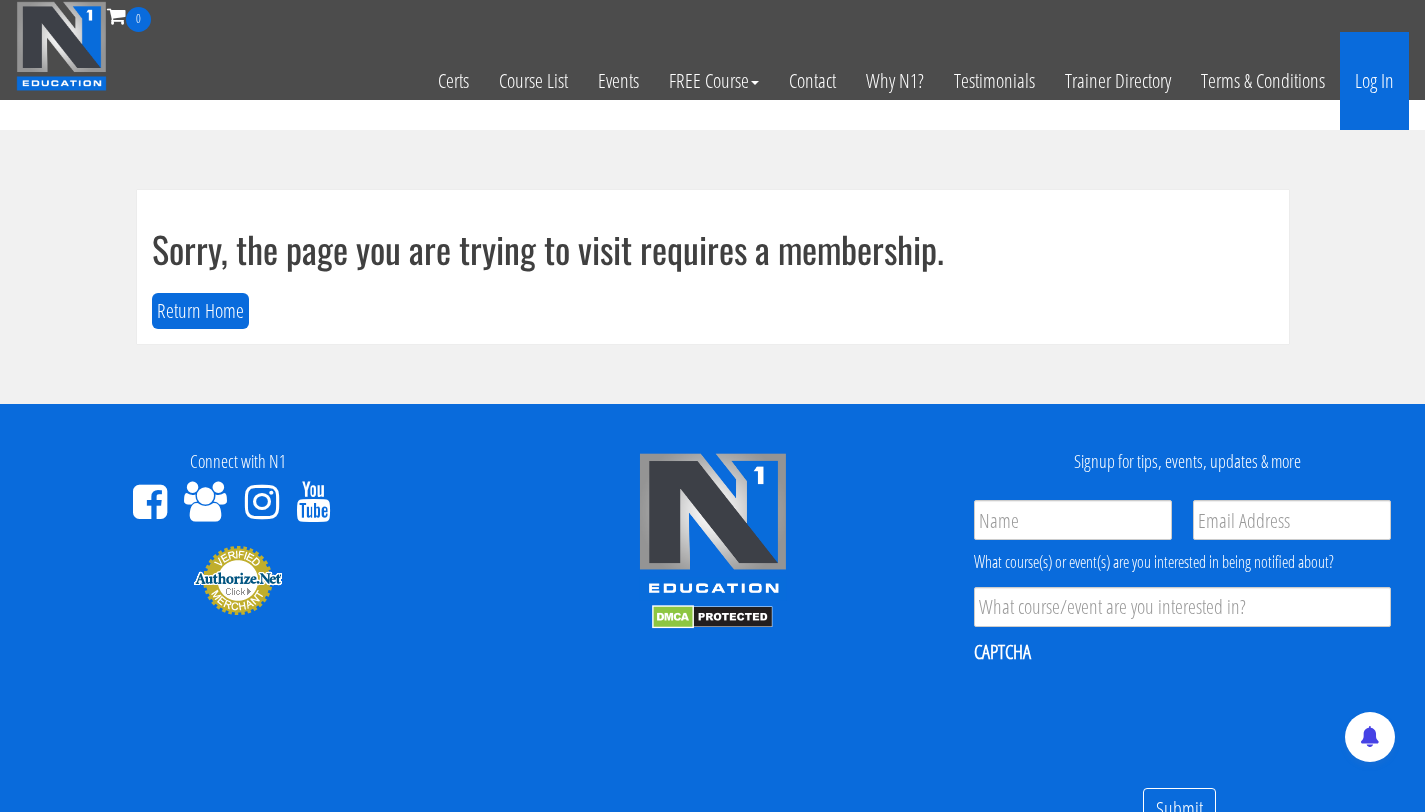 click on "Log In" at bounding box center [1374, 81] 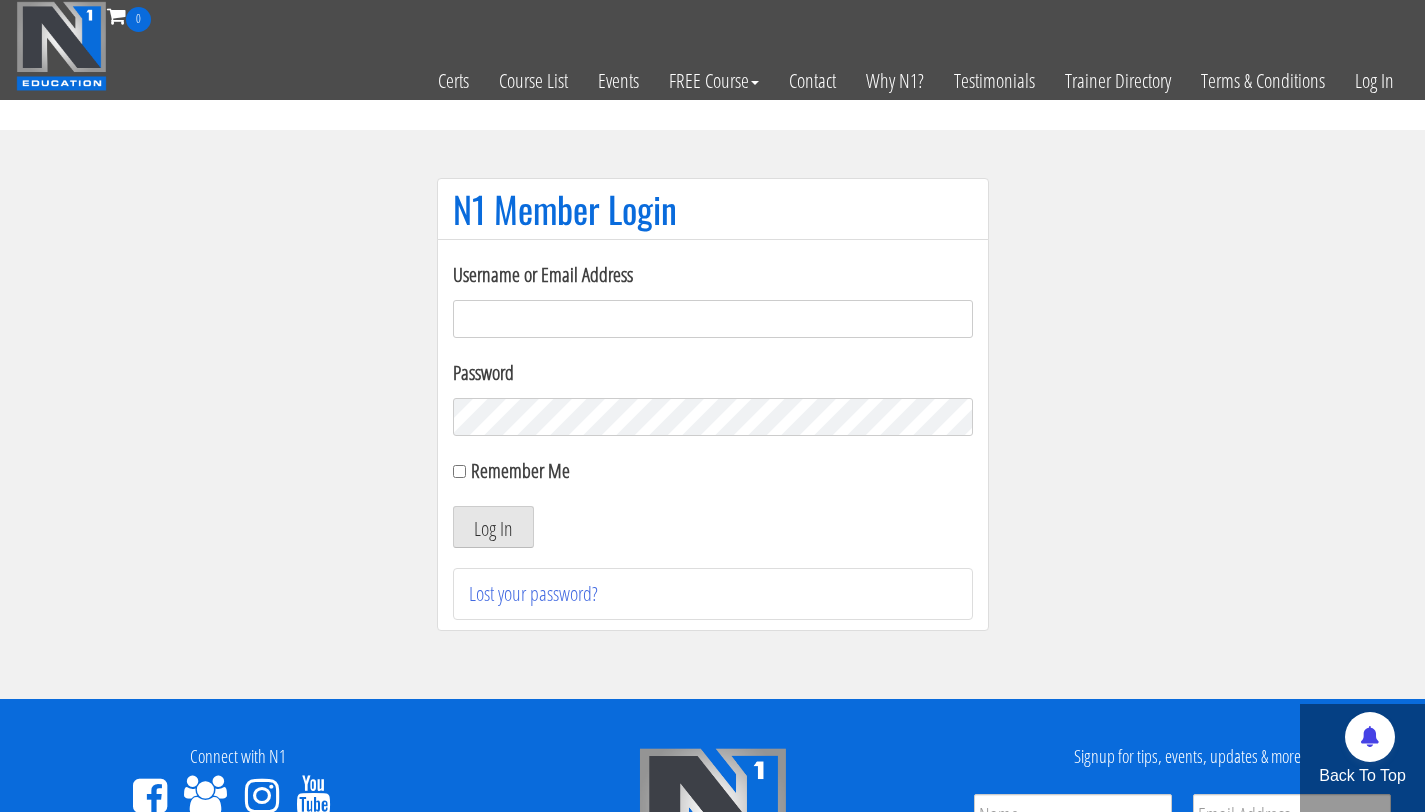 scroll, scrollTop: 0, scrollLeft: 0, axis: both 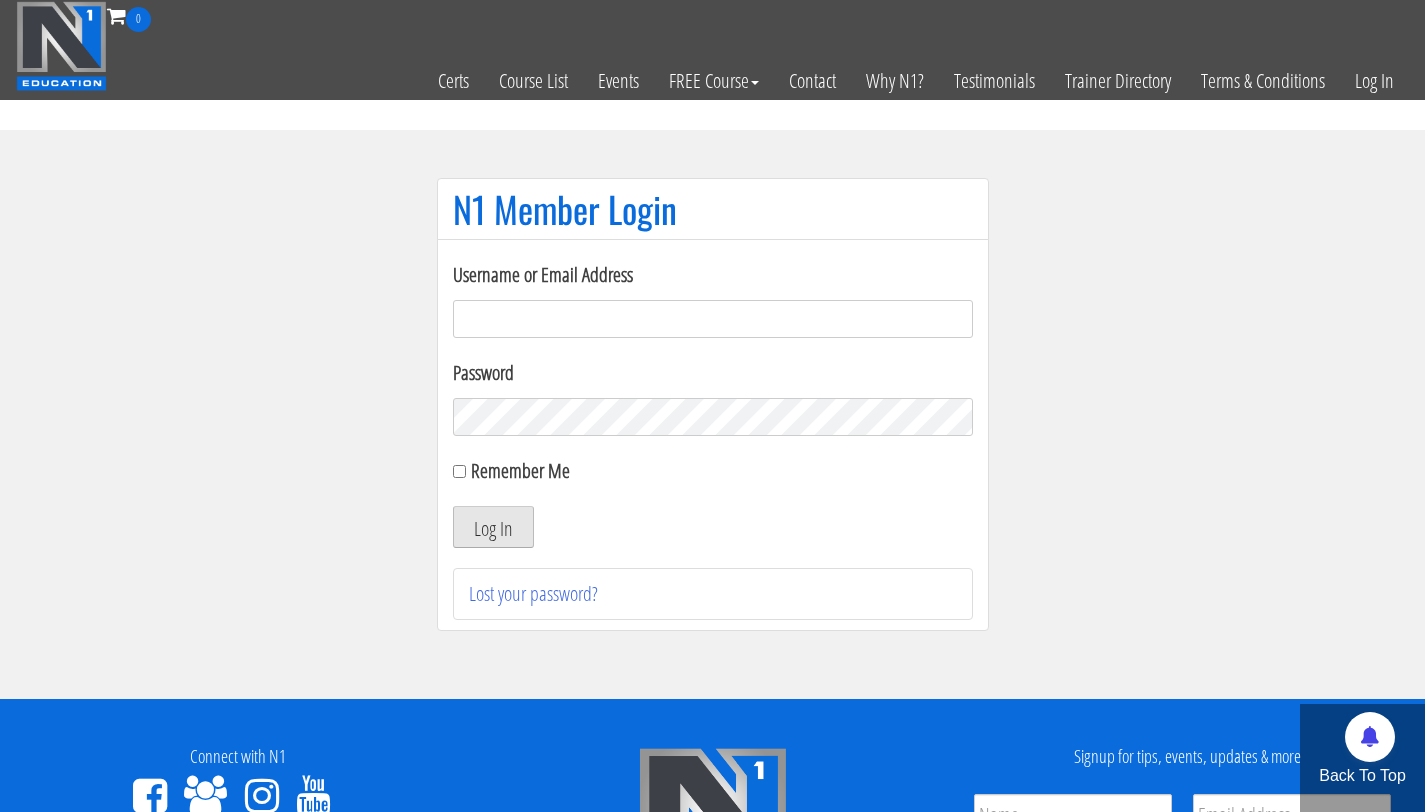 type on "[EMAIL_ADDRESS][DOMAIN_NAME]" 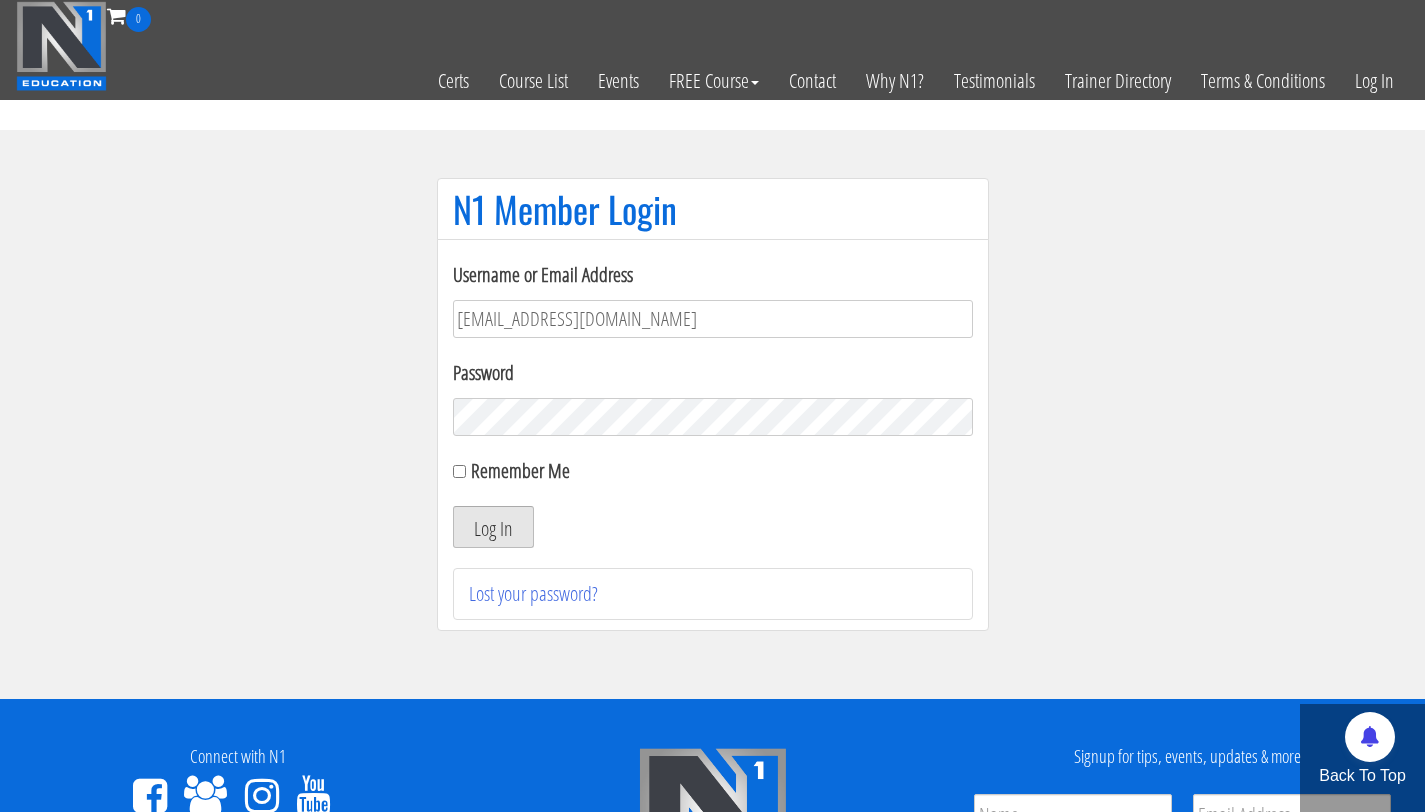 click on "Log In" at bounding box center (493, 527) 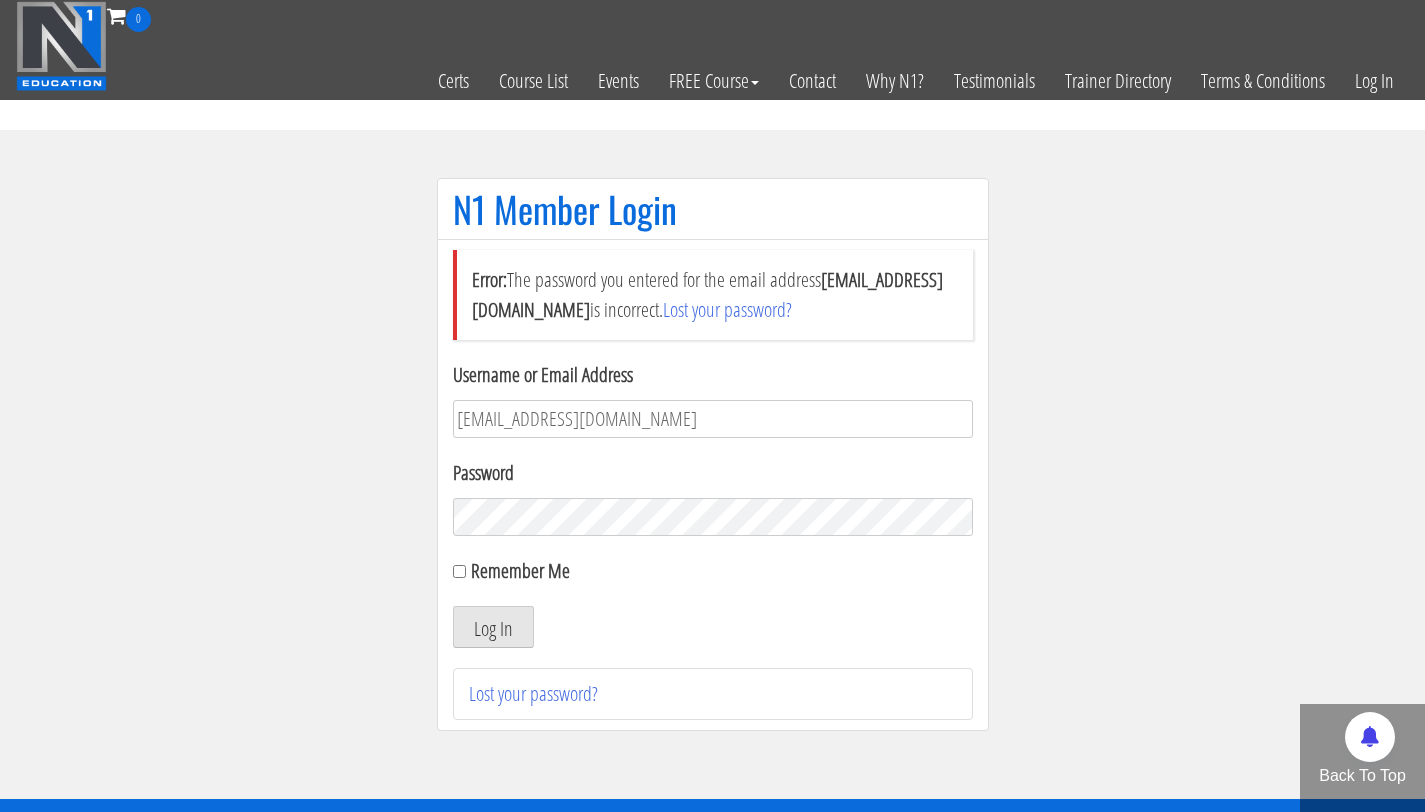 scroll, scrollTop: 0, scrollLeft: 0, axis: both 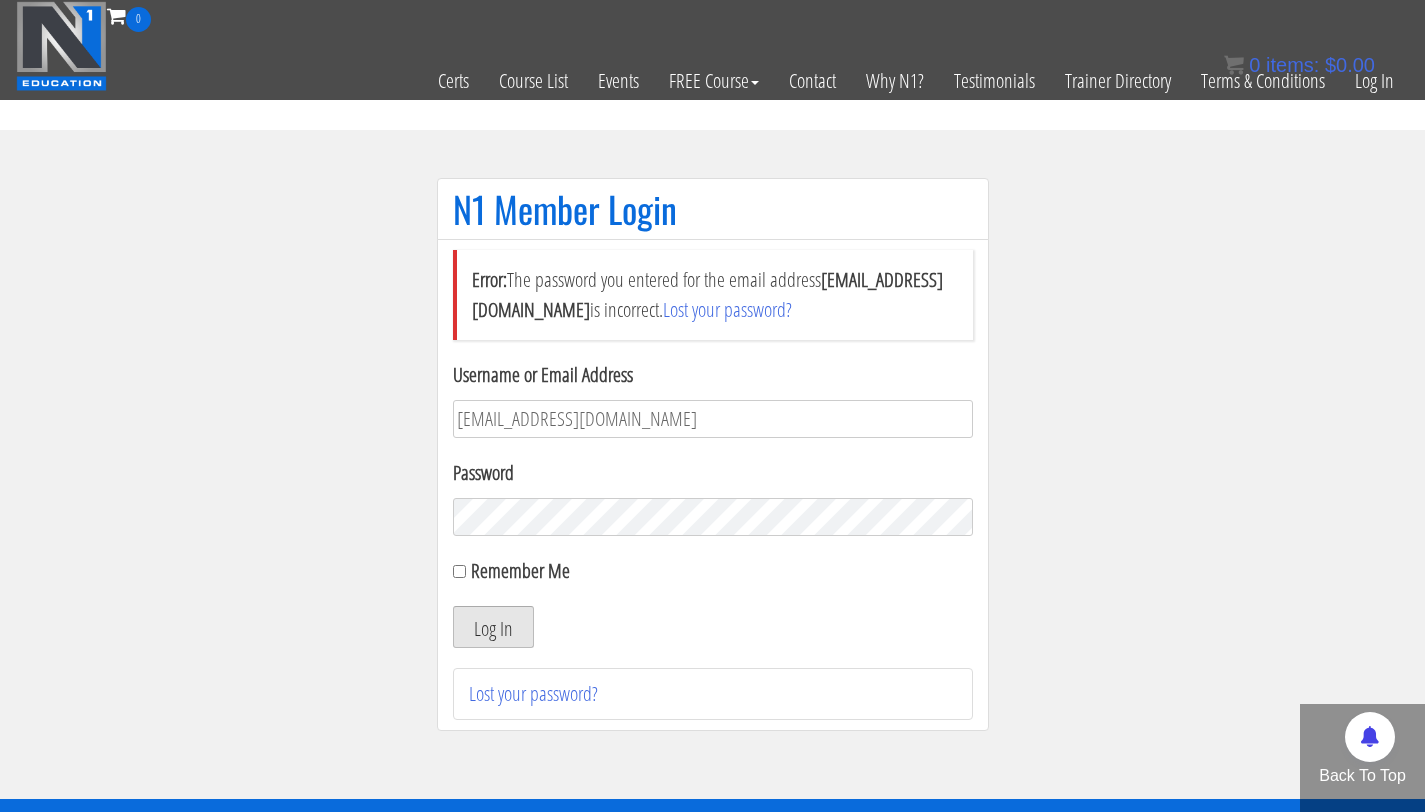 click on "Log In" at bounding box center [493, 627] 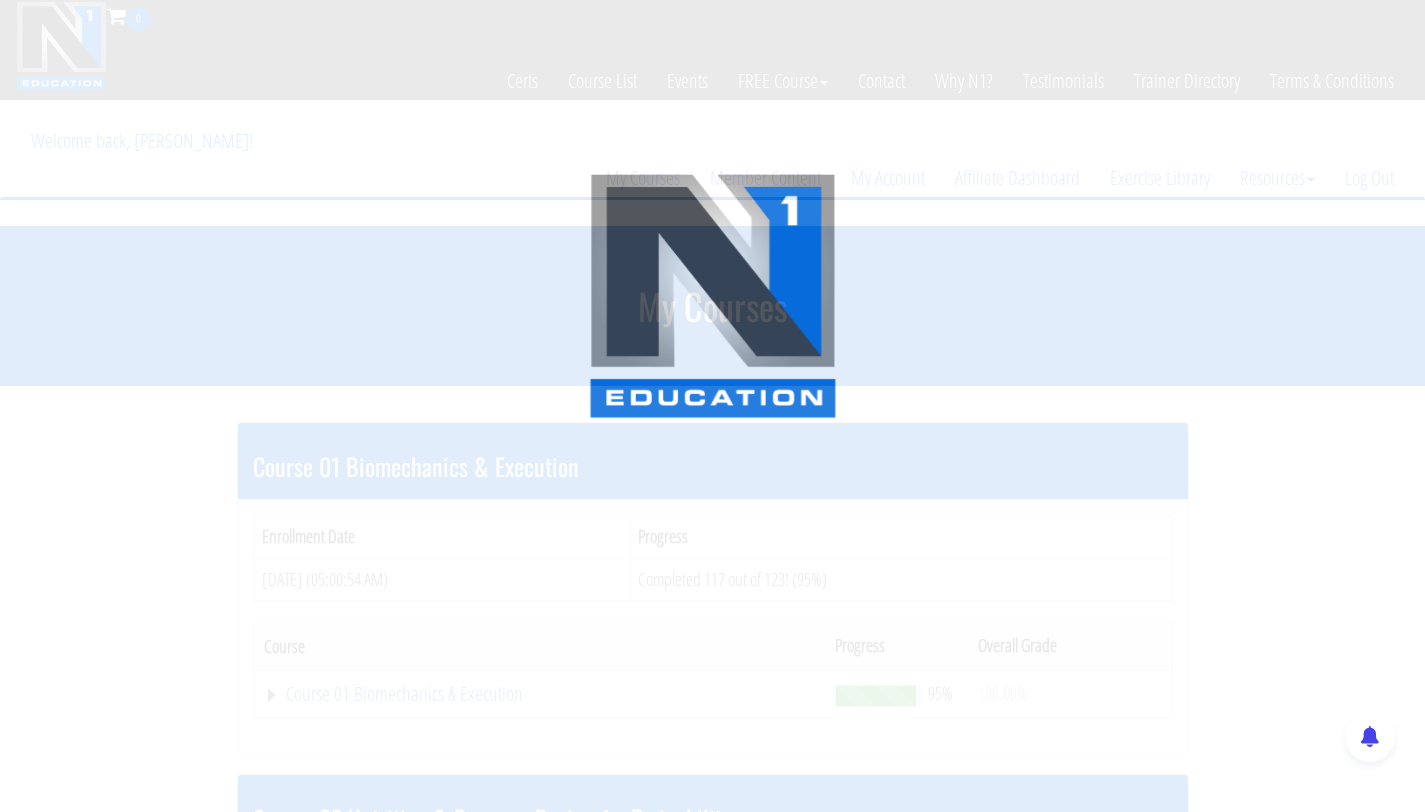 scroll, scrollTop: 0, scrollLeft: 0, axis: both 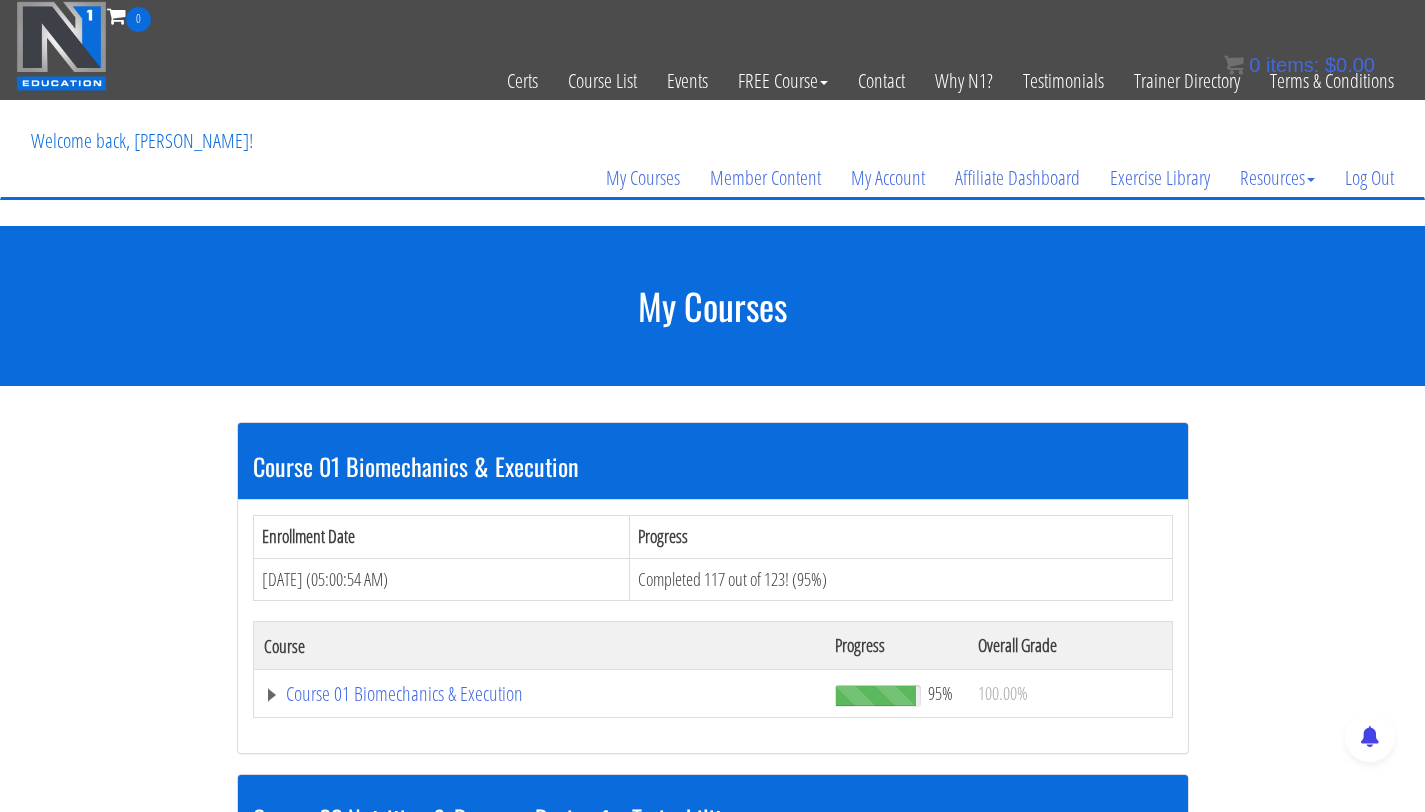 click on "Course 01 Biomechanics & Execution
Enrollment Date
Progress
Mar 19, 2024 (05:00:54 AM)
Completed 117 out of 123! (95%)
Course Progress Overall Grade Course 01 Biomechanics & Execution
95%
100.00%
Module 1
The Science of Reps
Unit 1
Introduction
Unit 2
Range of Motion
Unit 3
Tension
Unit 4
Training Goals
Unit 5" at bounding box center (712, 1329) 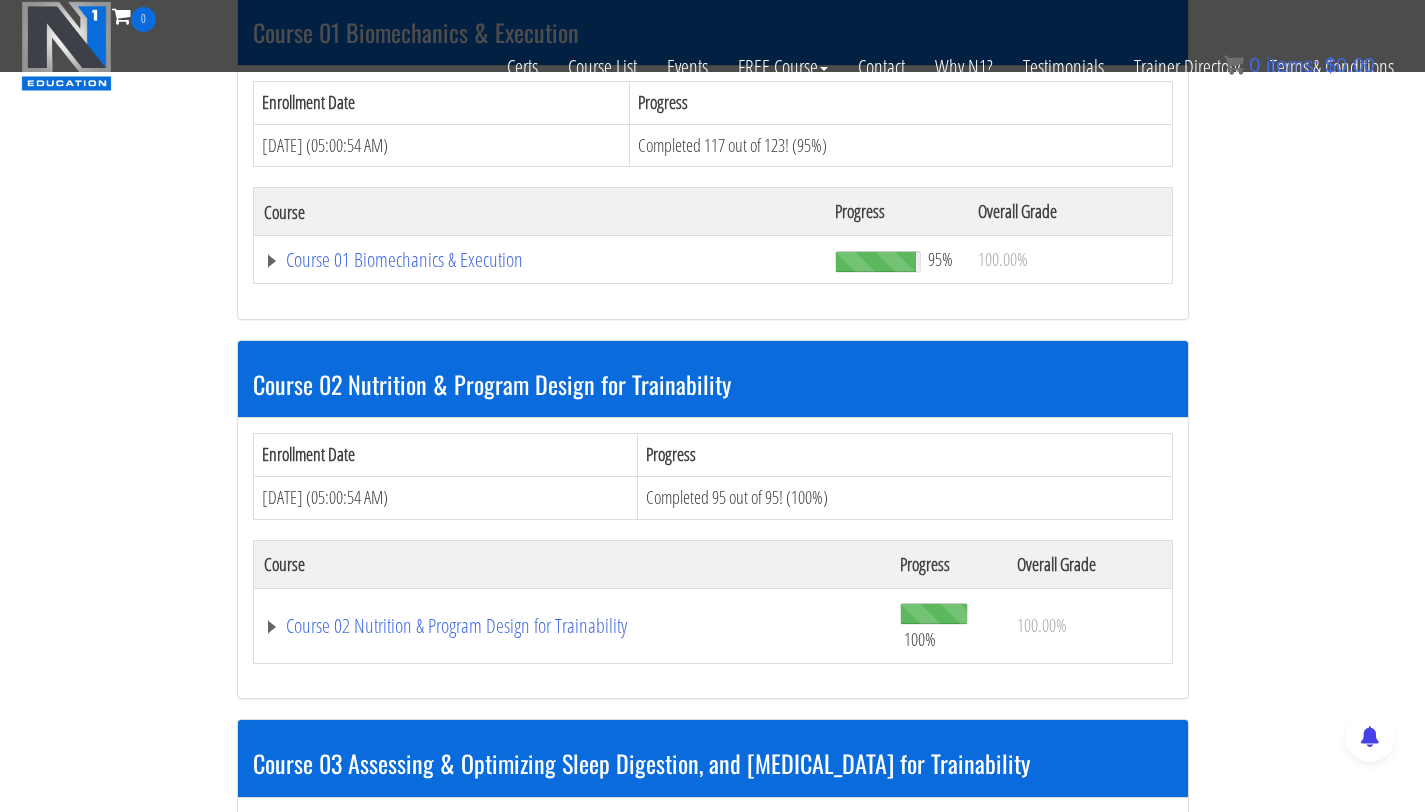 scroll, scrollTop: 699, scrollLeft: 0, axis: vertical 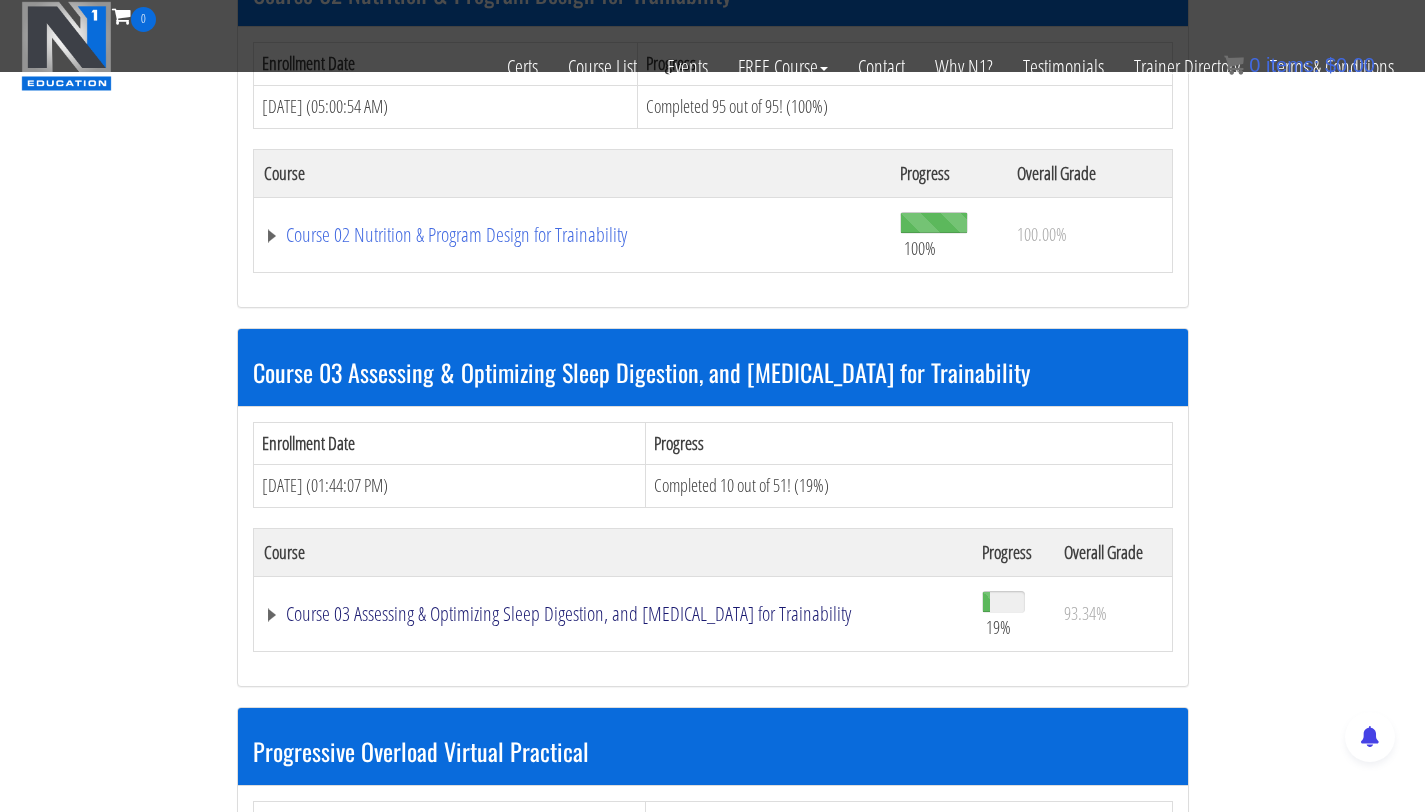 click on "Course 03 Assessing & Optimizing Sleep Digestion, and [MEDICAL_DATA] for Trainability" at bounding box center (540, -131) 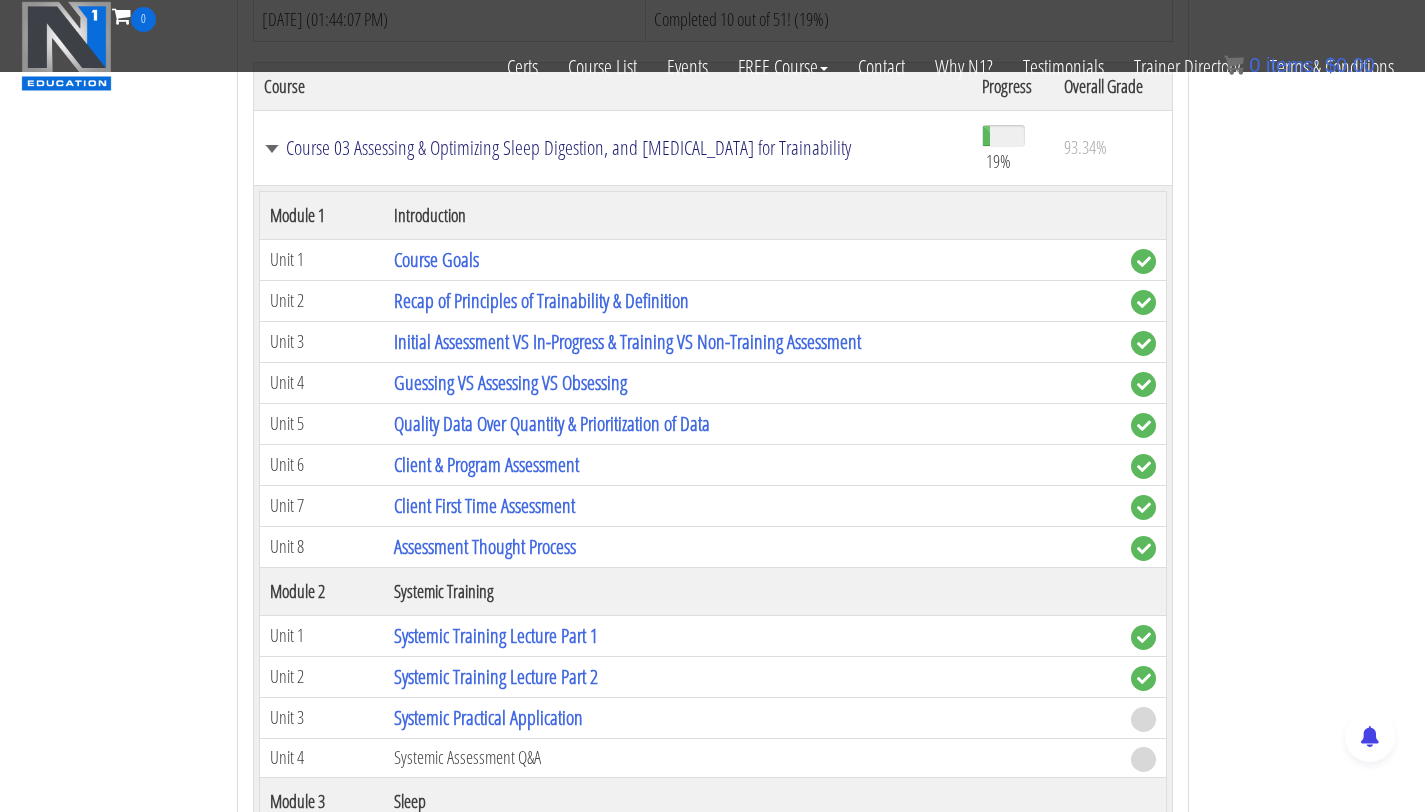 scroll, scrollTop: 1590, scrollLeft: 0, axis: vertical 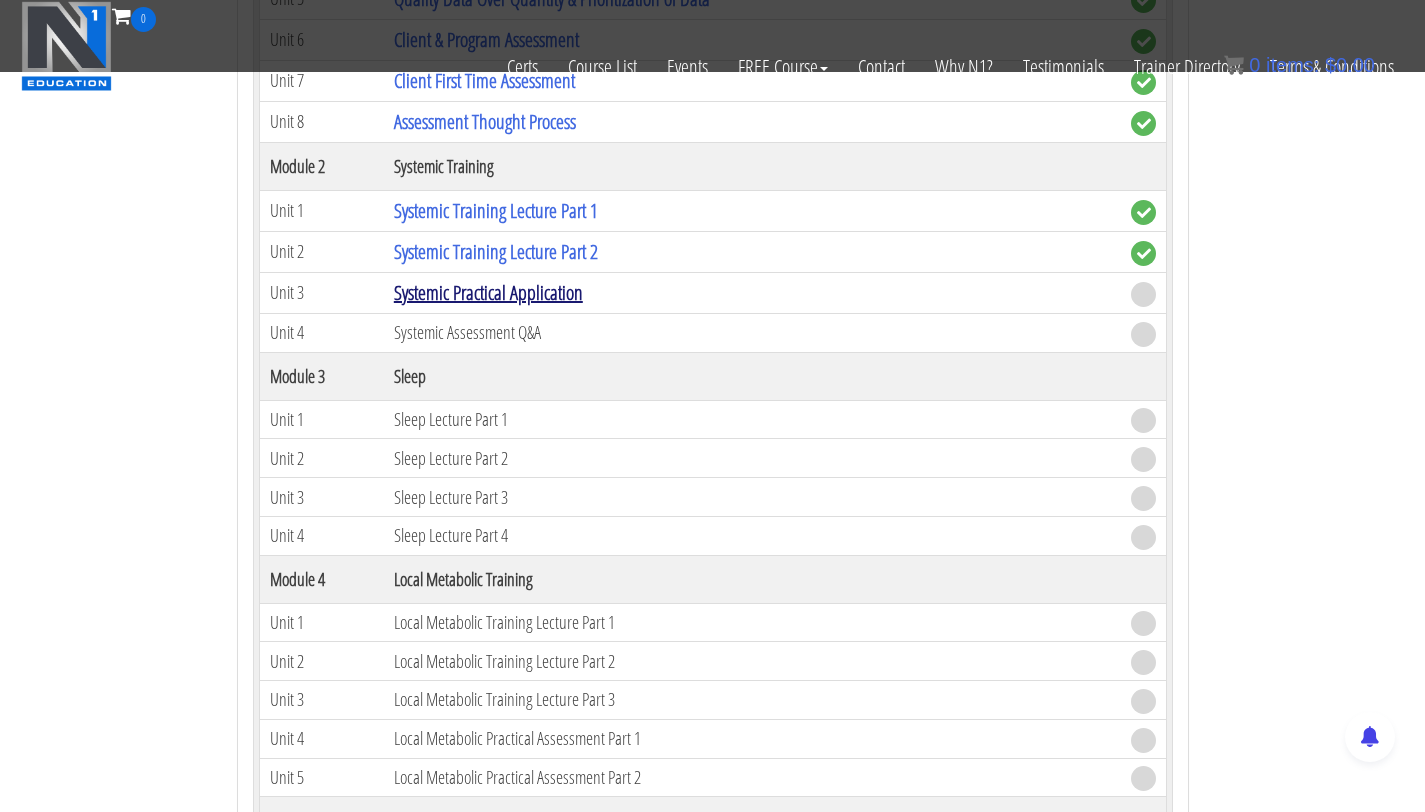 click on "Systemic Practical Application" at bounding box center (488, 292) 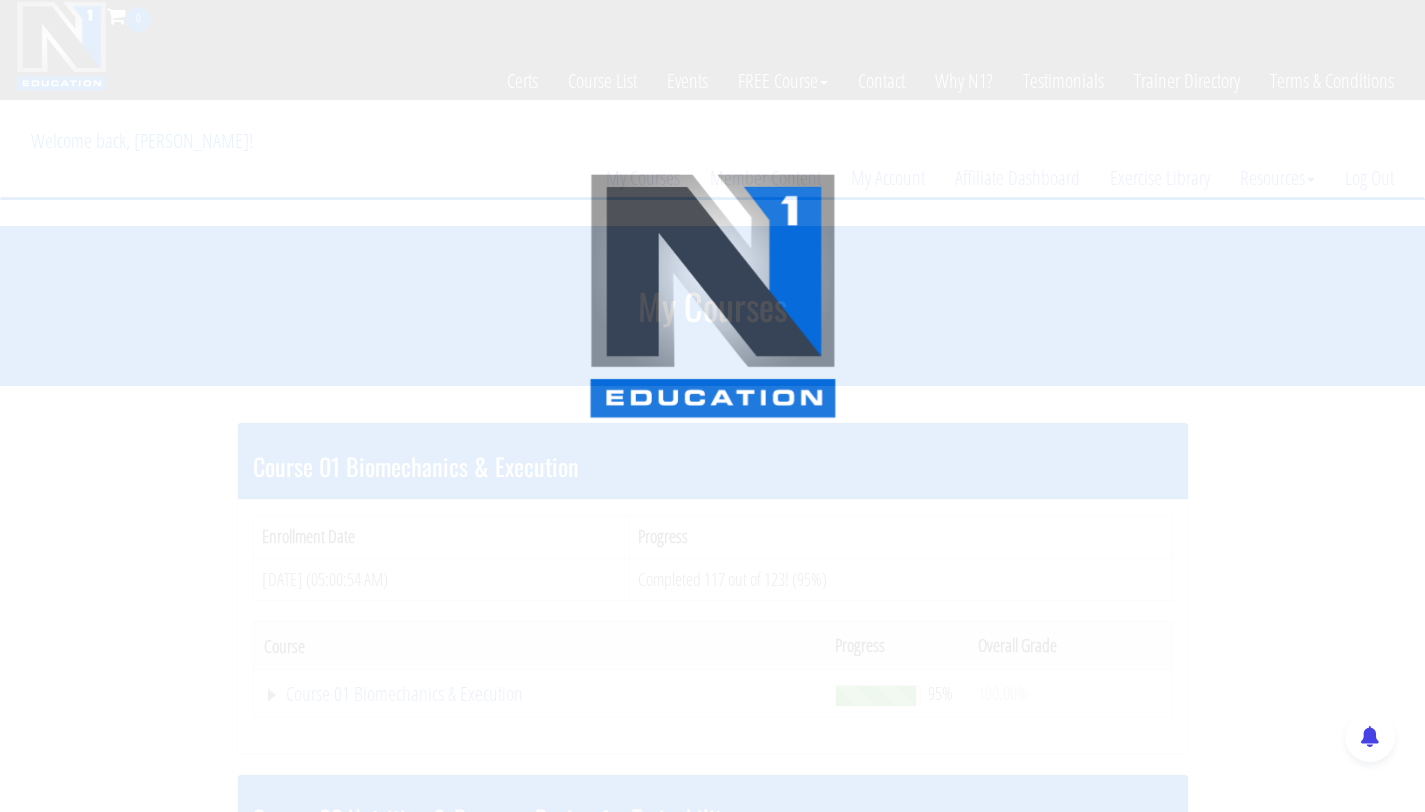 scroll, scrollTop: 0, scrollLeft: 0, axis: both 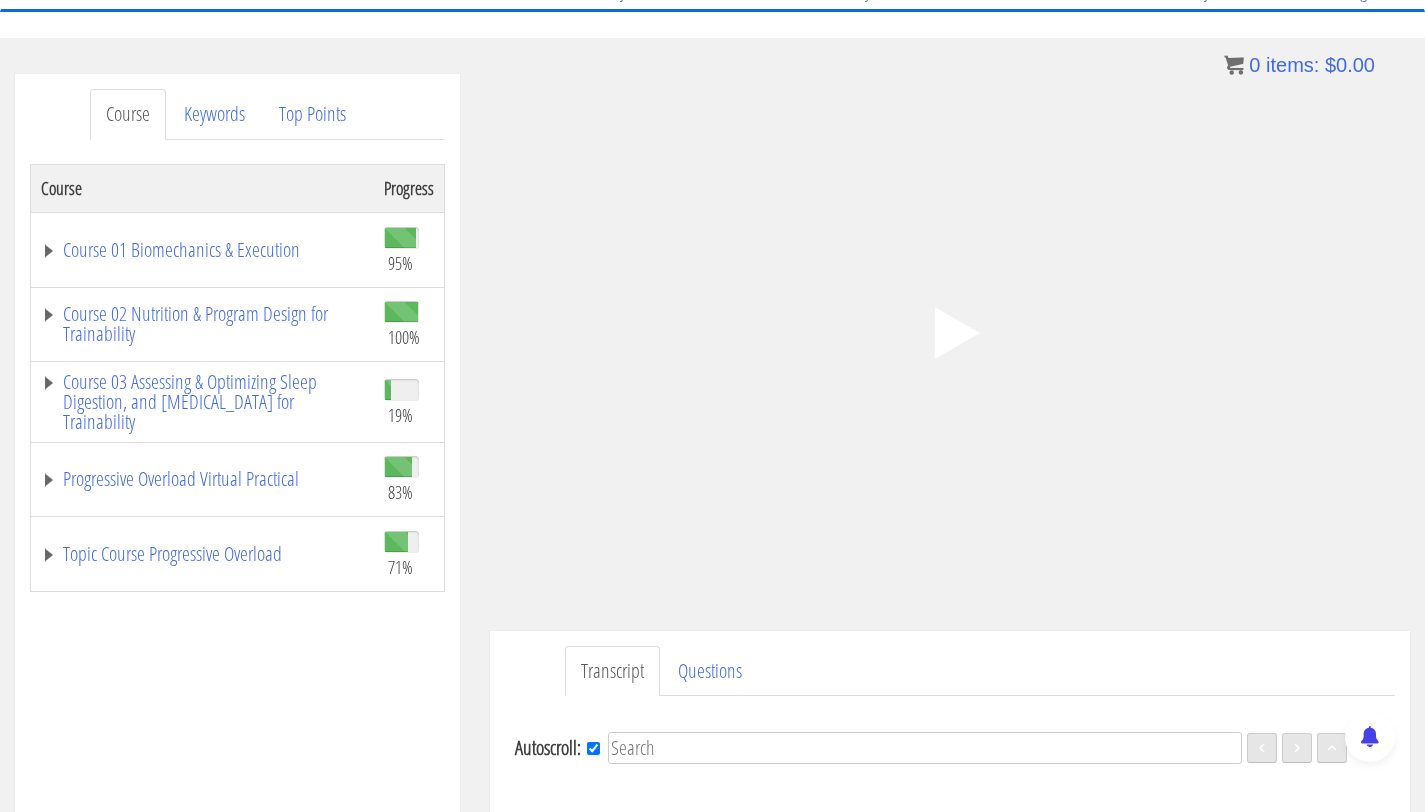 click on ".fp-color-play{opacity:0.65;}.controlbutton{fill:#fff;}" 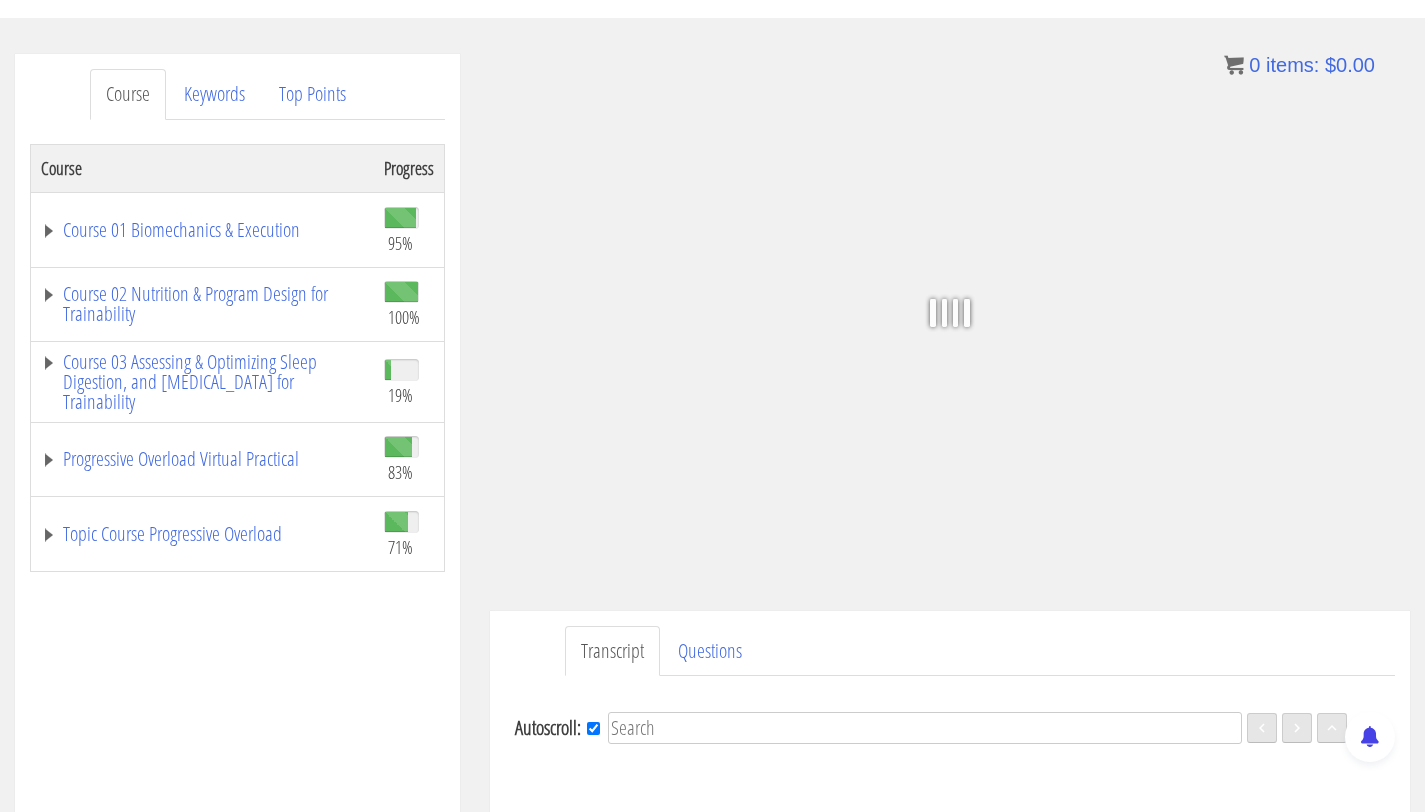 scroll, scrollTop: 212, scrollLeft: 0, axis: vertical 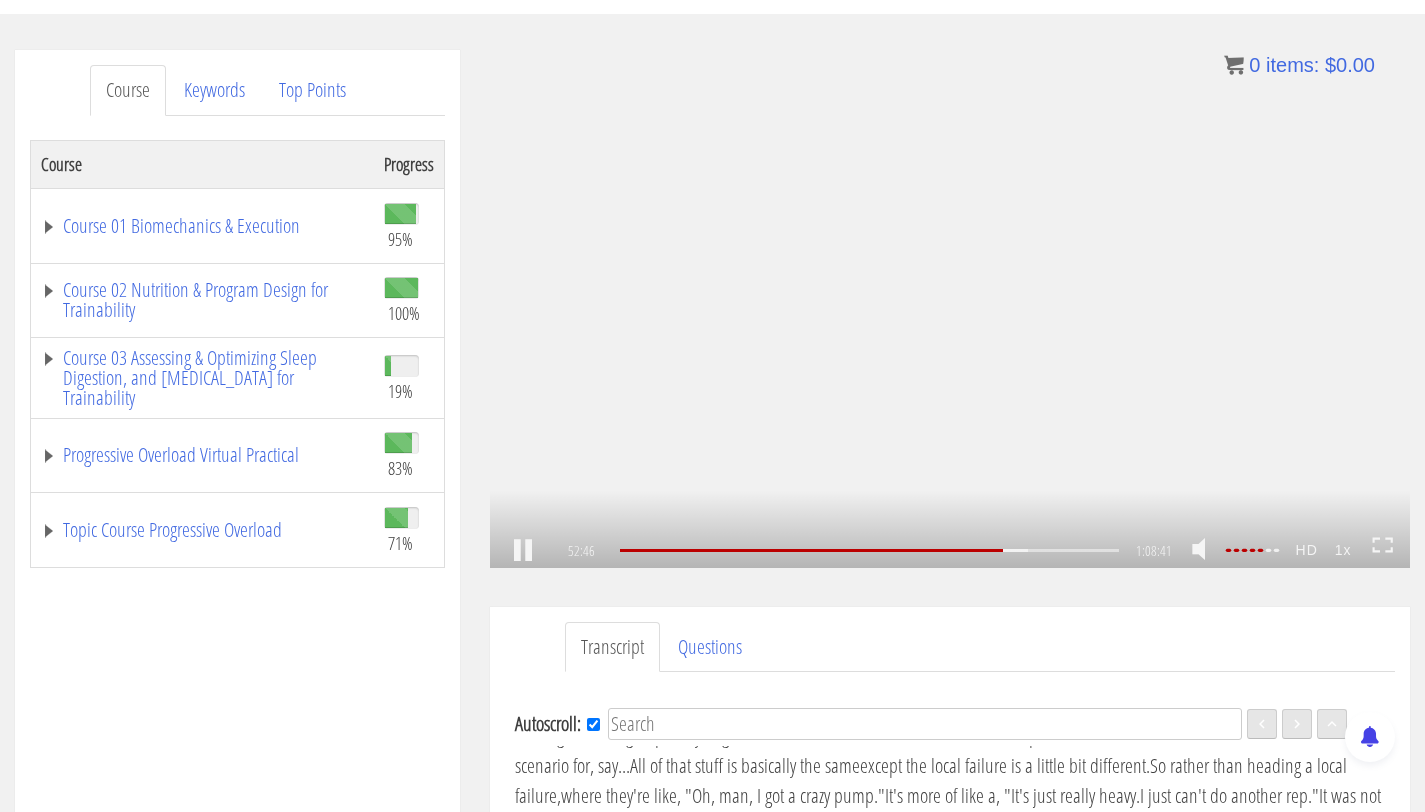 click on ".a{fill:#000;opacity:0.65;}.b{fill:#fff;opacity:1.0;}
.fp-color-play{opacity:0.65;}.controlbutton{fill:#fff;}
.fp-color-play{opacity:0.65;}.controlbutton{fill:#fff;}
.controlbuttonbg{opacity:0.65;}.controlbutton{fill:#fff;}
.fp-color-play{opacity:0.65;}.rect{fill:#fff;}
.fp-color-play{opacity:0.65;}.rect{fill:#fff;}
.fp-color-play{opacity:0.65;}.rect{fill:#fff;}
.fp-color-play{opacity:0.65;}.rect{fill:#fff;}
52:46                                                                        1:08:41              15:56                                                                                                                                                                                 CC" at bounding box center (950, 309) 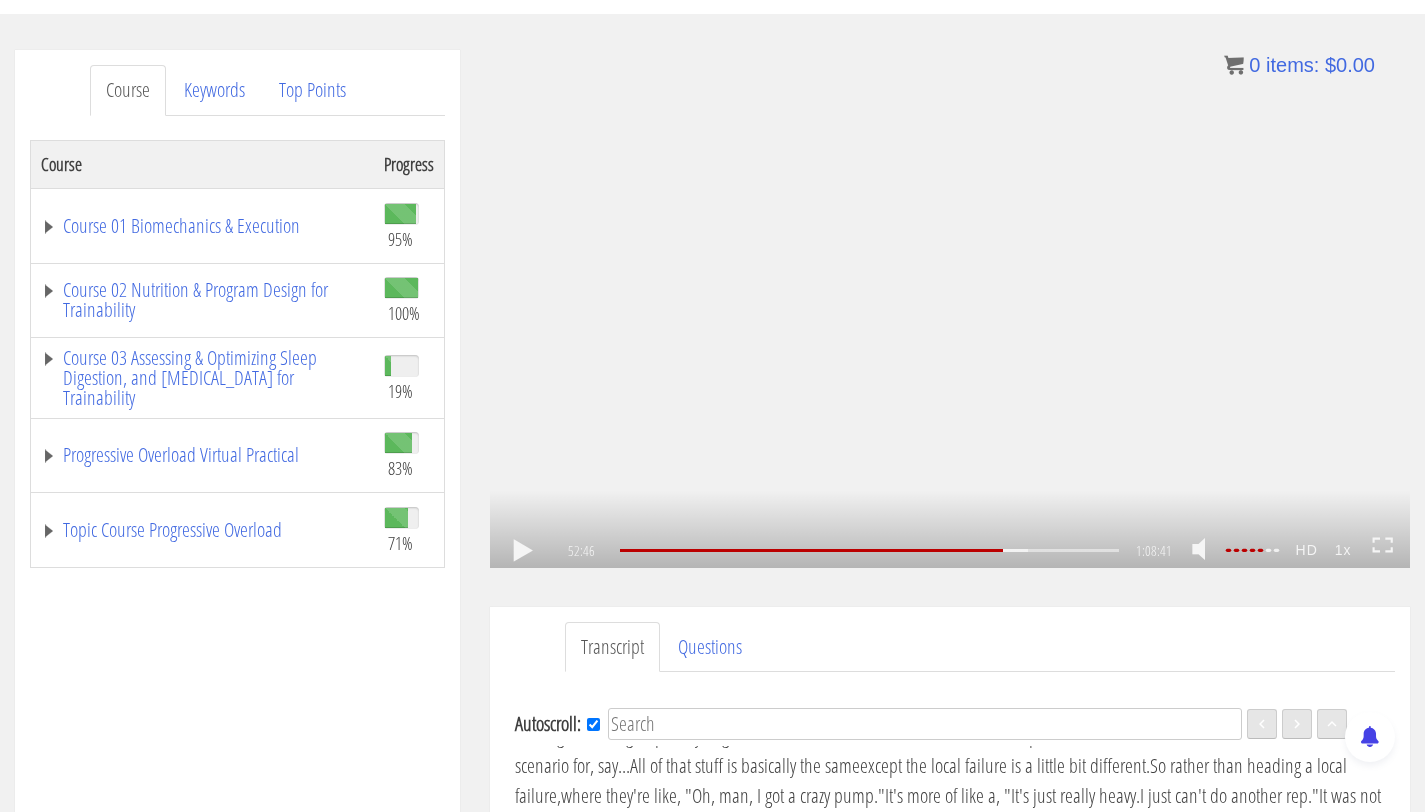click on ".a{fill:#000;opacity:0.65;}.b{fill:#fff;opacity:1.0;}
.fp-color-play{opacity:0.65;}.controlbutton{fill:#fff;}
.fp-color-play{opacity:0.65;}.controlbutton{fill:#fff;}
.controlbuttonbg{opacity:0.65;}.controlbutton{fill:#fff;}
.fp-color-play{opacity:0.65;}.rect{fill:#fff;}
.fp-color-play{opacity:0.65;}.rect{fill:#fff;}
.fp-color-play{opacity:0.65;}.rect{fill:#fff;}
.fp-color-play{opacity:0.65;}.rect{fill:#fff;}
52:46                                                                        1:08:41              15:56                                                                                                                                                                                 CC" at bounding box center (950, 309) 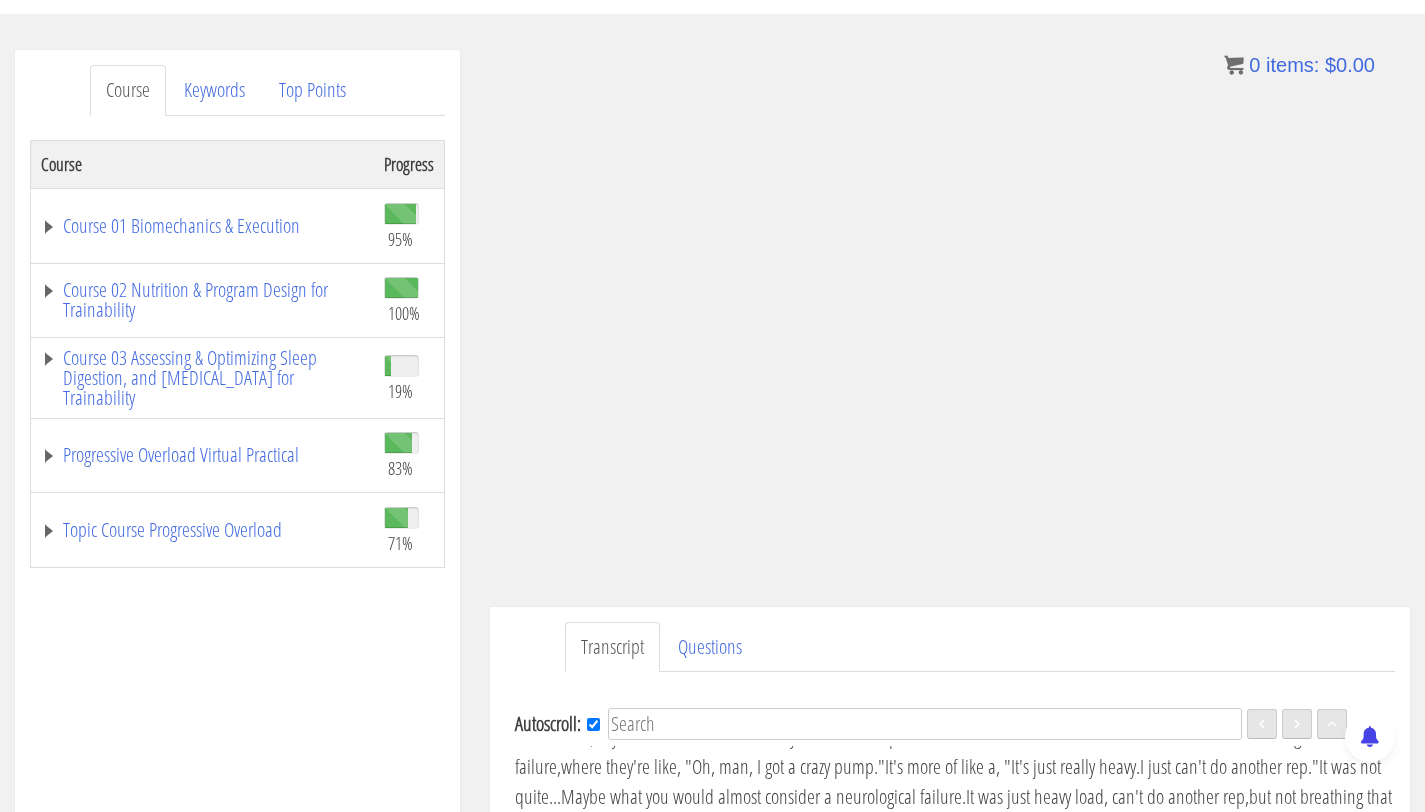 scroll, scrollTop: 12776, scrollLeft: 0, axis: vertical 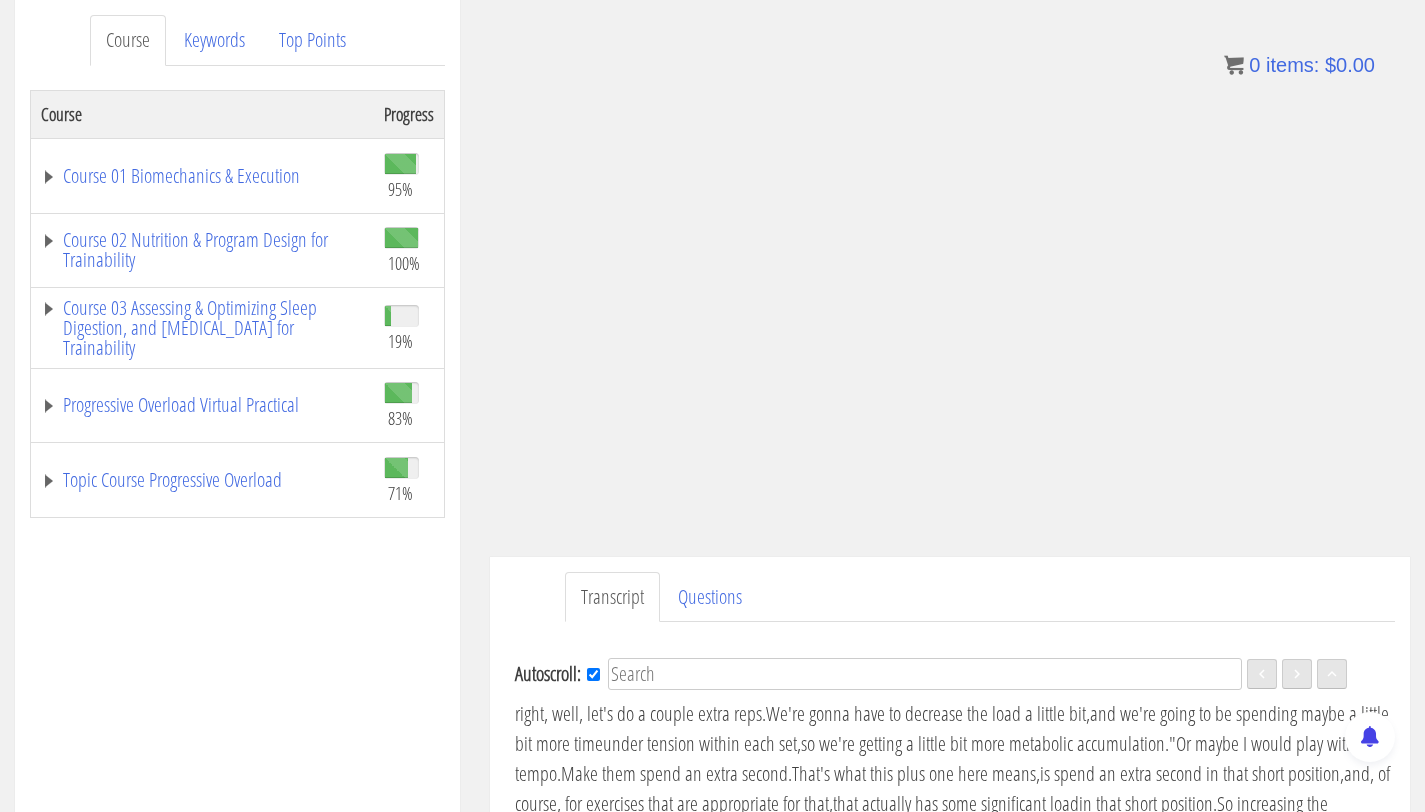click on "between the big muscle groups here," at bounding box center [1203, 233] 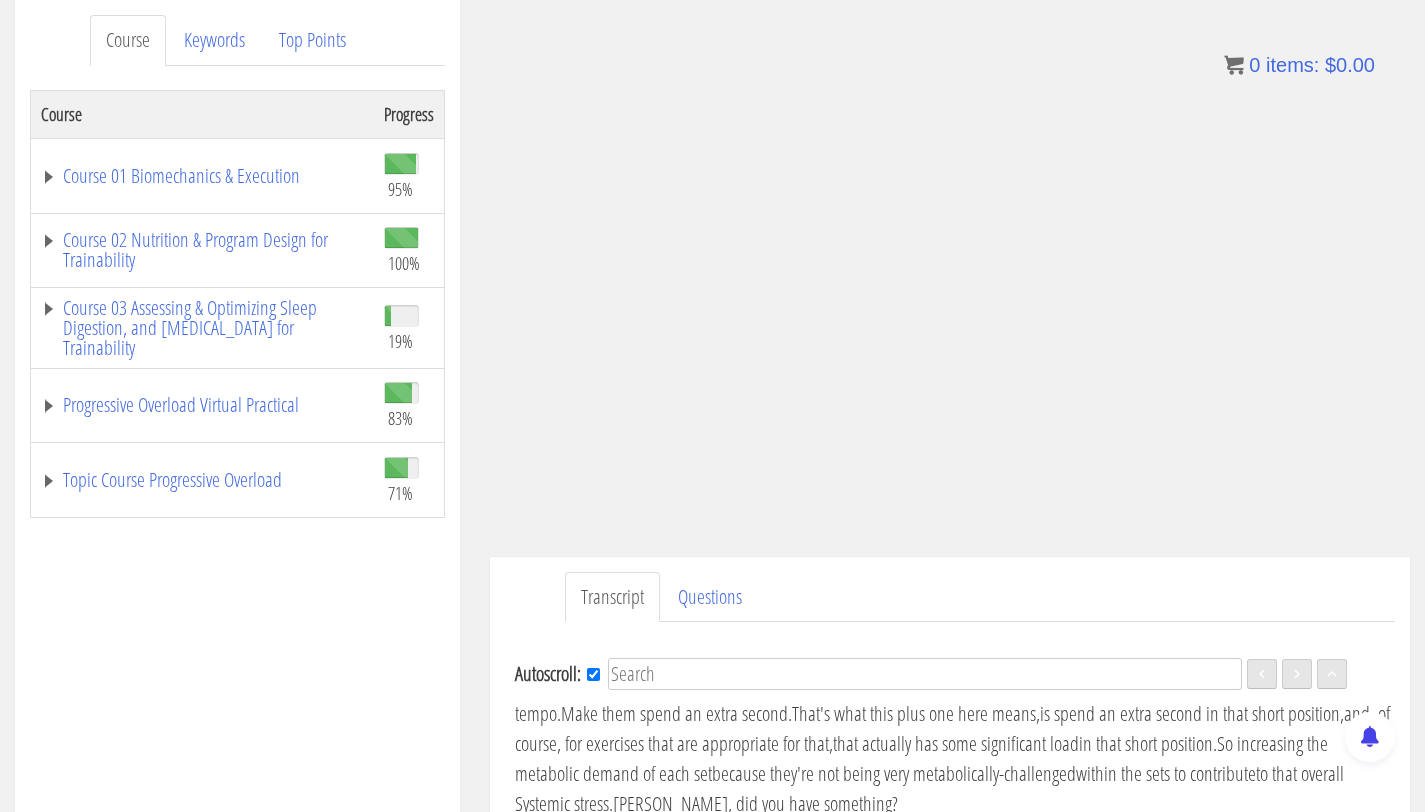 scroll, scrollTop: 12928, scrollLeft: 0, axis: vertical 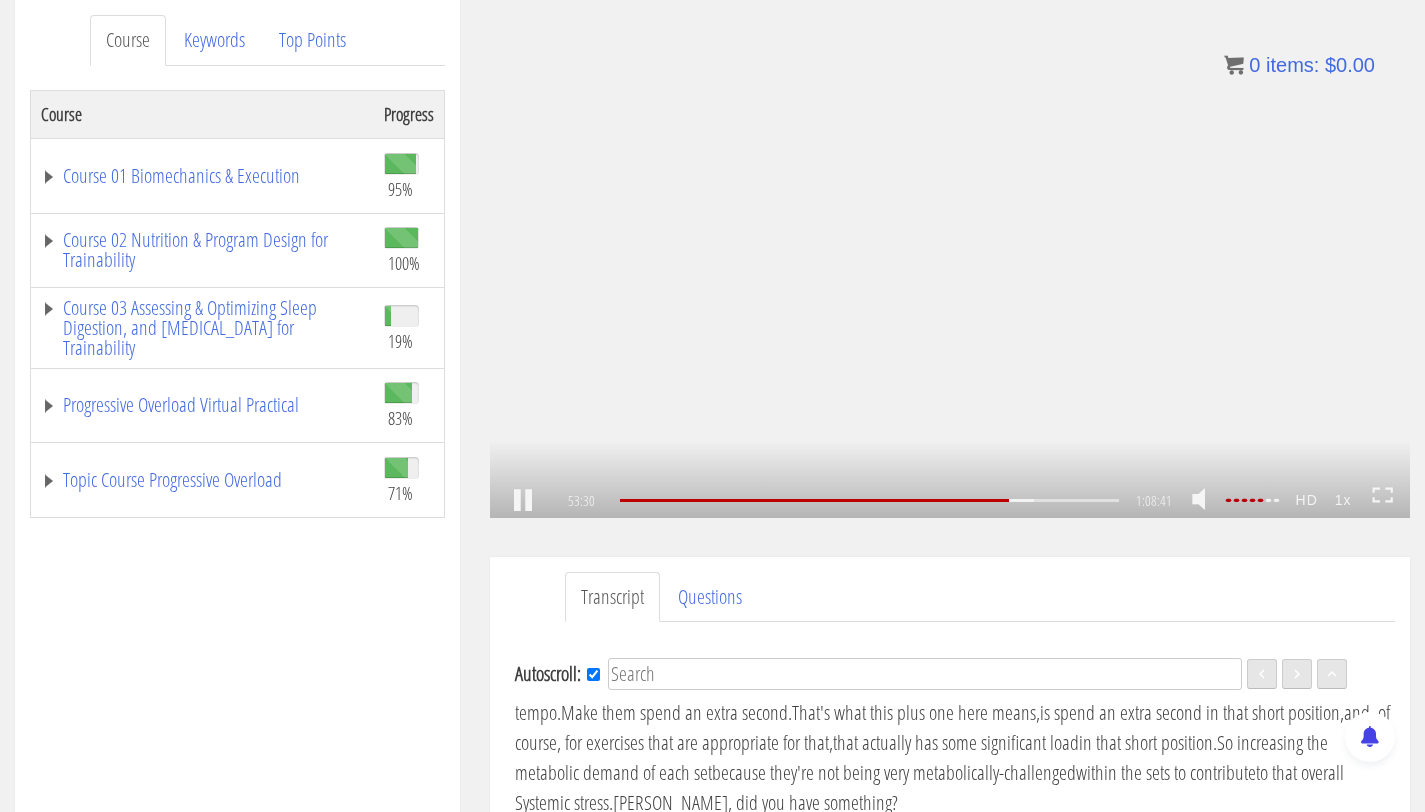 click on ".a{fill:#000;opacity:0.65;}.b{fill:#fff;opacity:1.0;}
.fp-color-play{opacity:0.65;}.controlbutton{fill:#fff;}
.fp-color-play{opacity:0.65;}.controlbutton{fill:#fff;}
.controlbuttonbg{opacity:0.65;}.controlbutton{fill:#fff;}
.fp-color-play{opacity:0.65;}.rect{fill:#fff;}
.fp-color-play{opacity:0.65;}.rect{fill:#fff;}
.fp-color-play{opacity:0.65;}.rect{fill:#fff;}
.fp-color-play{opacity:0.65;}.rect{fill:#fff;}
53:30                              37:36                                           1:08:41              15:12" at bounding box center (950, 259) 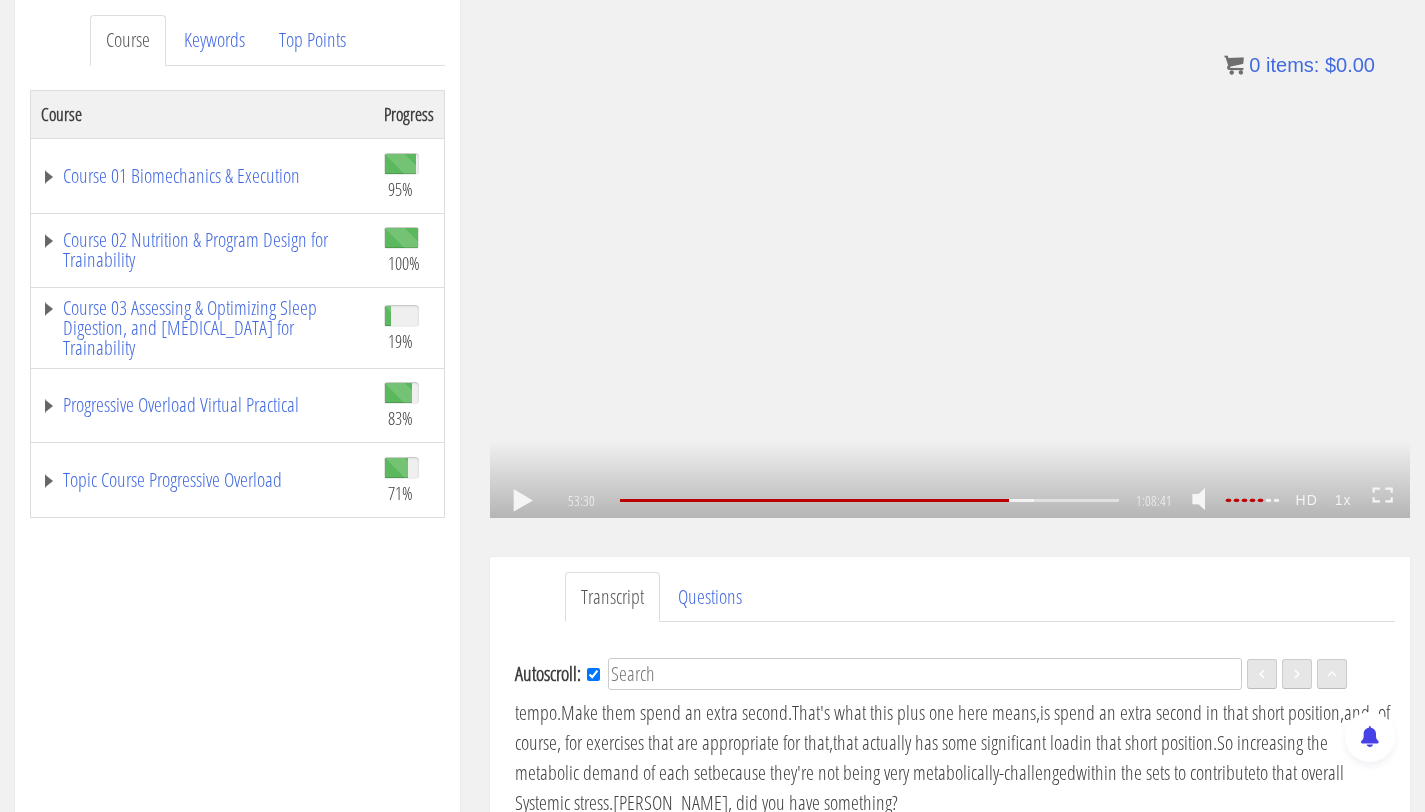 click on ".a{fill:#000;opacity:0.65;}.b{fill:#fff;opacity:1.0;}
.fp-color-play{opacity:0.65;}.controlbutton{fill:#fff;}
.fp-color-play{opacity:0.65;}.controlbutton{fill:#fff;}
.controlbuttonbg{opacity:0.65;}.controlbutton{fill:#fff;}
.fp-color-play{opacity:0.65;}.rect{fill:#fff;}
.fp-color-play{opacity:0.65;}.rect{fill:#fff;}
.fp-color-play{opacity:0.65;}.rect{fill:#fff;}
.fp-color-play{opacity:0.65;}.rect{fill:#fff;}
53:30                              37:36                                           1:08:41              15:12" at bounding box center (950, 259) 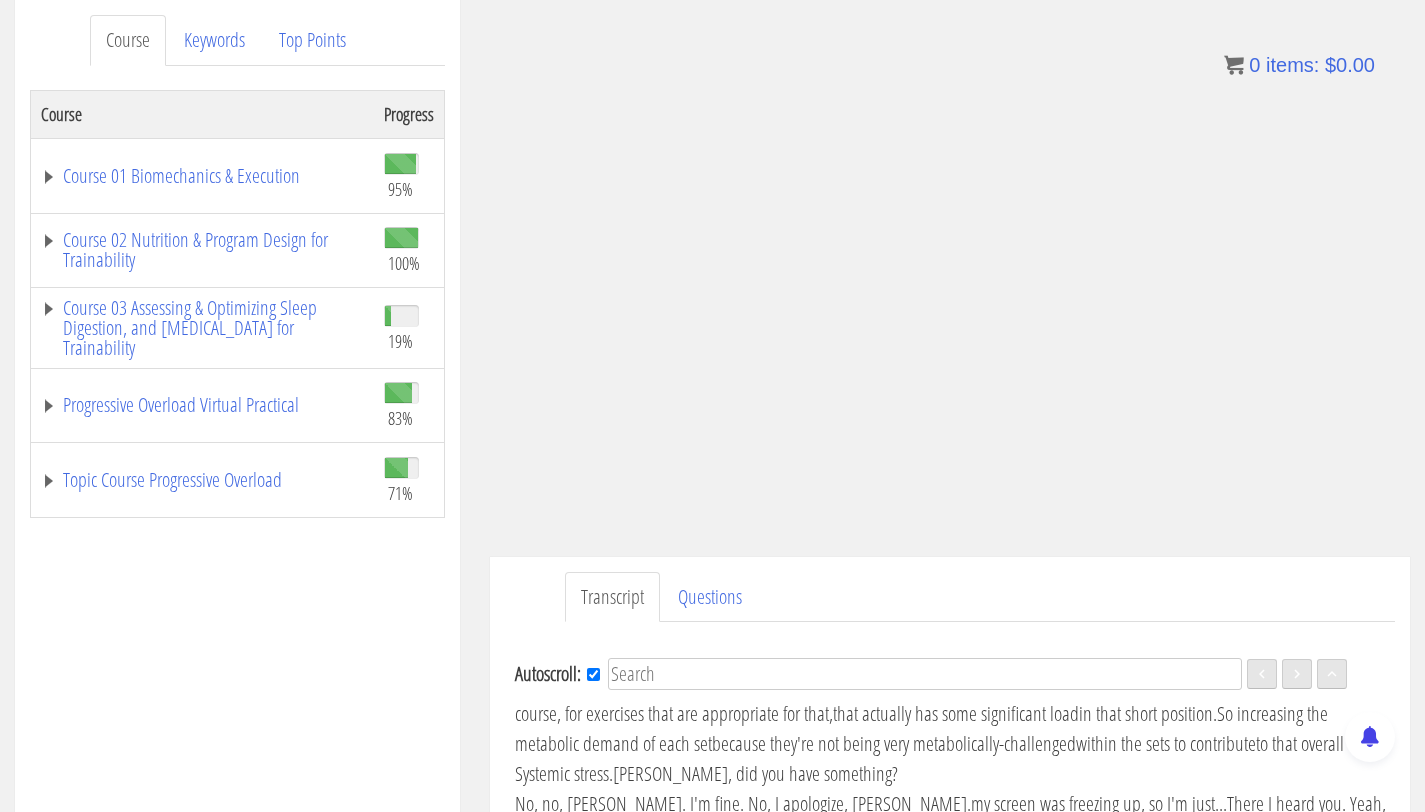 scroll, scrollTop: 12959, scrollLeft: 0, axis: vertical 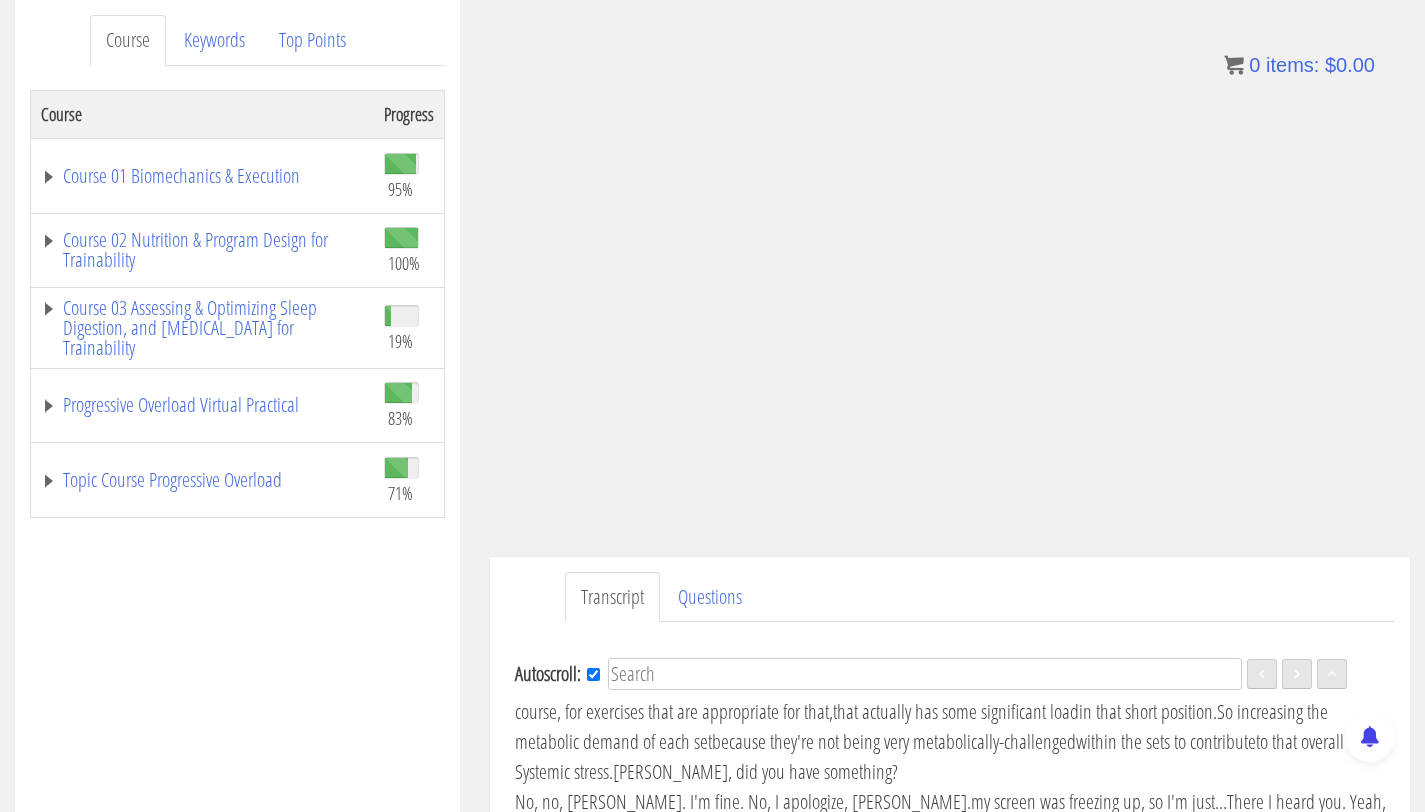 click on ".a{fill:#000;opacity:0.65;}.b{fill:#fff;opacity:1.0;}
.fp-color-play{opacity:0.65;}.controlbutton{fill:#fff;}
.fp-color-play{opacity:0.65;}.controlbutton{fill:#fff;}
.controlbuttonbg{opacity:0.65;}.controlbutton{fill:#fff;}
.fp-color-play{opacity:0.65;}.rect{fill:#fff;}
.fp-color-play{opacity:0.65;}.rect{fill:#fff;}
.fp-color-play{opacity:0.65;}.rect{fill:#fff;}
.fp-color-play{opacity:0.65;}.rect{fill:#fff;}
53:41                              37:36                                           1:08:41              15:01" at bounding box center [950, 259] 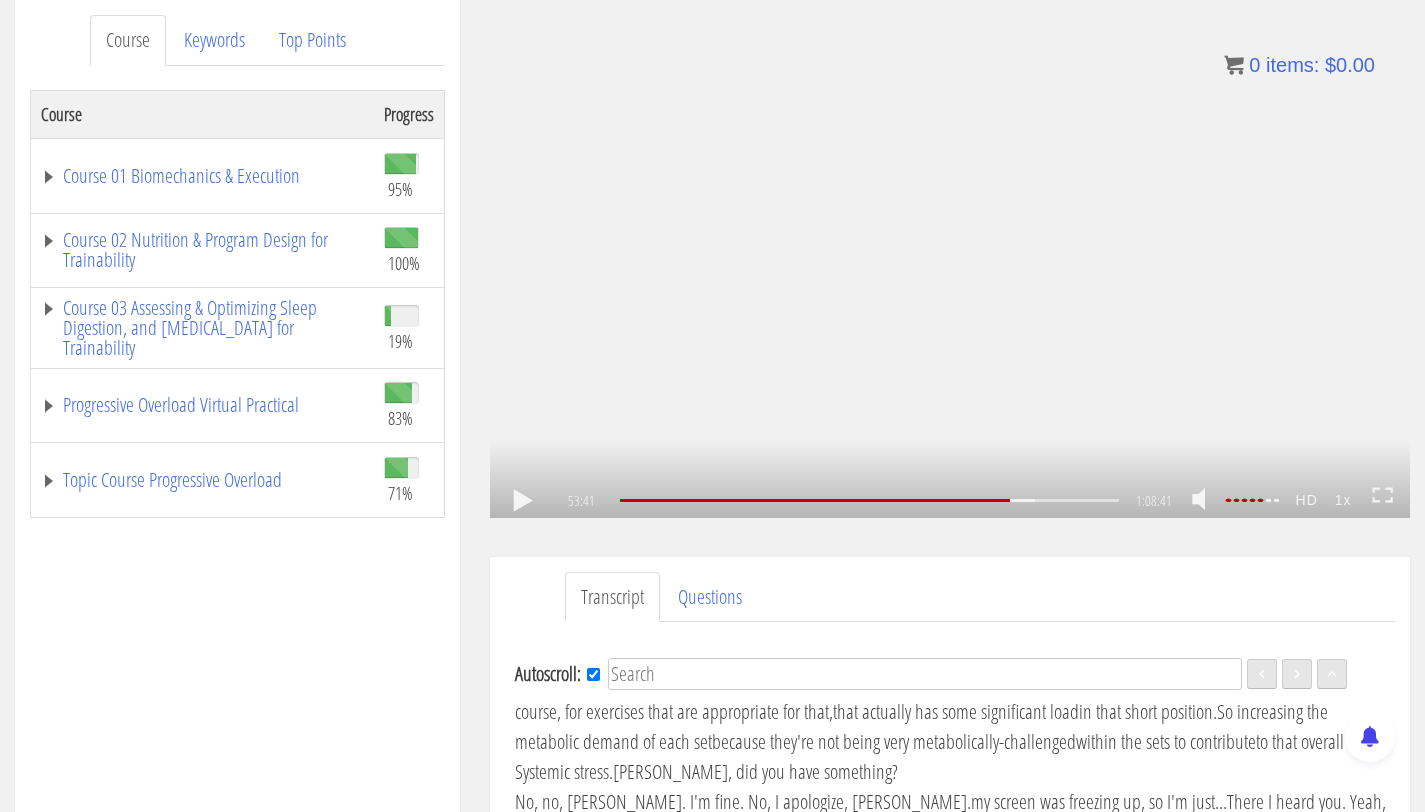 click on ".fp-color-play{opacity:0.65;}.rect{fill:#fff;}" 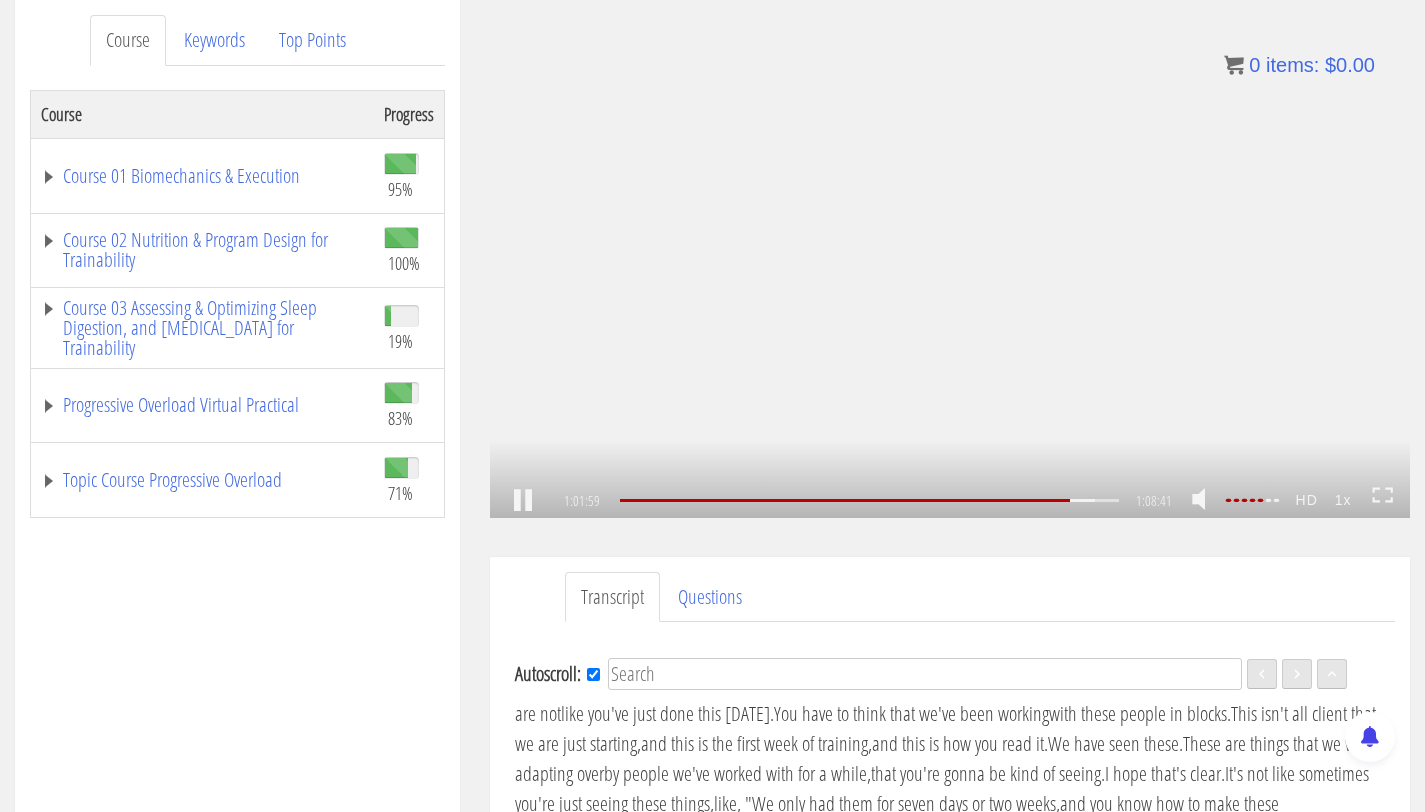 scroll, scrollTop: 14880, scrollLeft: 0, axis: vertical 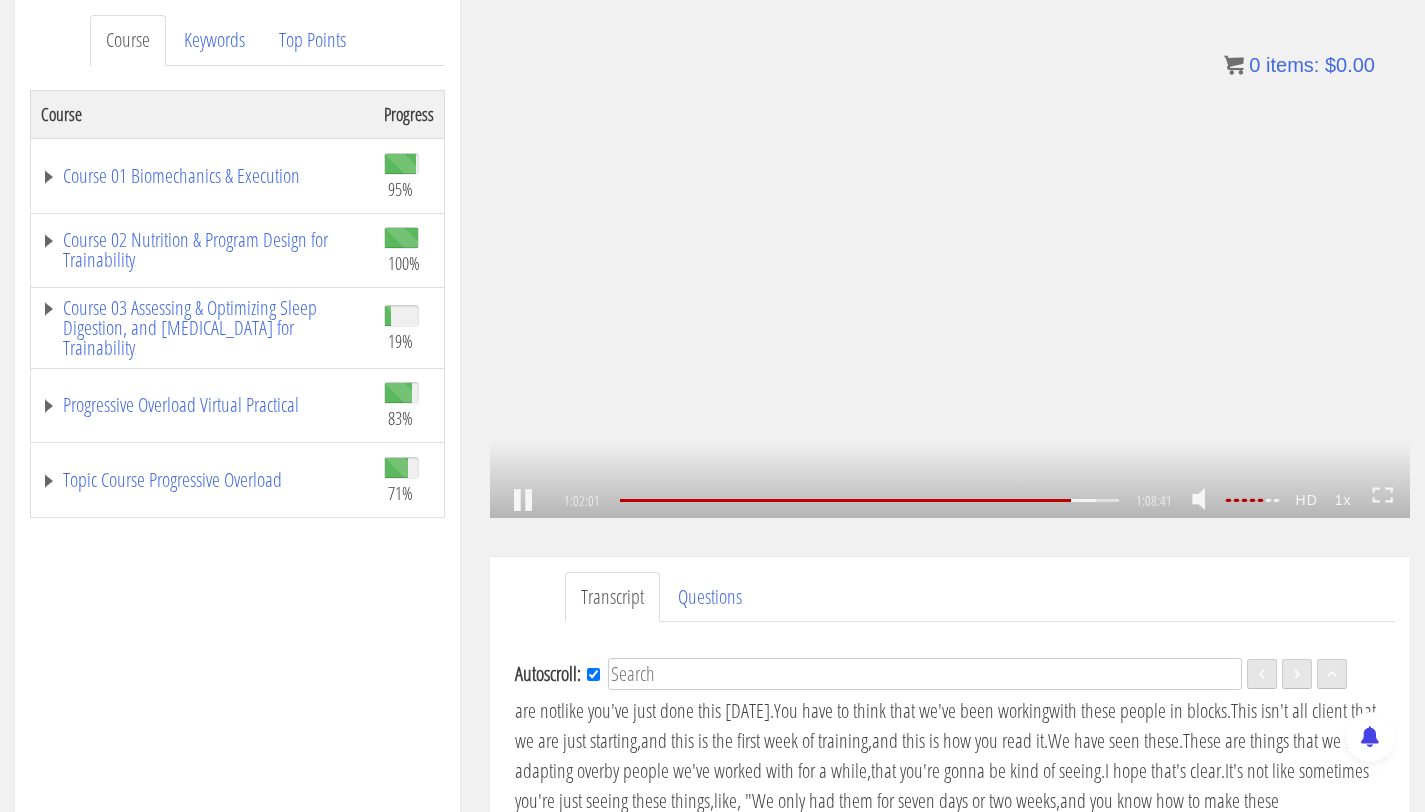 click on ".a{fill:#000;opacity:0.65;}.b{fill:#fff;opacity:1.0;}
.fp-color-play{opacity:0.65;}.controlbutton{fill:#fff;}
.fp-color-play{opacity:0.65;}.controlbutton{fill:#fff;}
.controlbuttonbg{opacity:0.65;}.controlbutton{fill:#fff;}
.fp-color-play{opacity:0.65;}.rect{fill:#fff;}
.fp-color-play{opacity:0.65;}.rect{fill:#fff;}
.fp-color-play{opacity:0.65;}.rect{fill:#fff;}
.fp-color-play{opacity:0.65;}.rect{fill:#fff;}
1:02:01                              37:36                                           1:08:41              06:41                                                                                                                                                                    CC HD 1x" at bounding box center [950, 259] 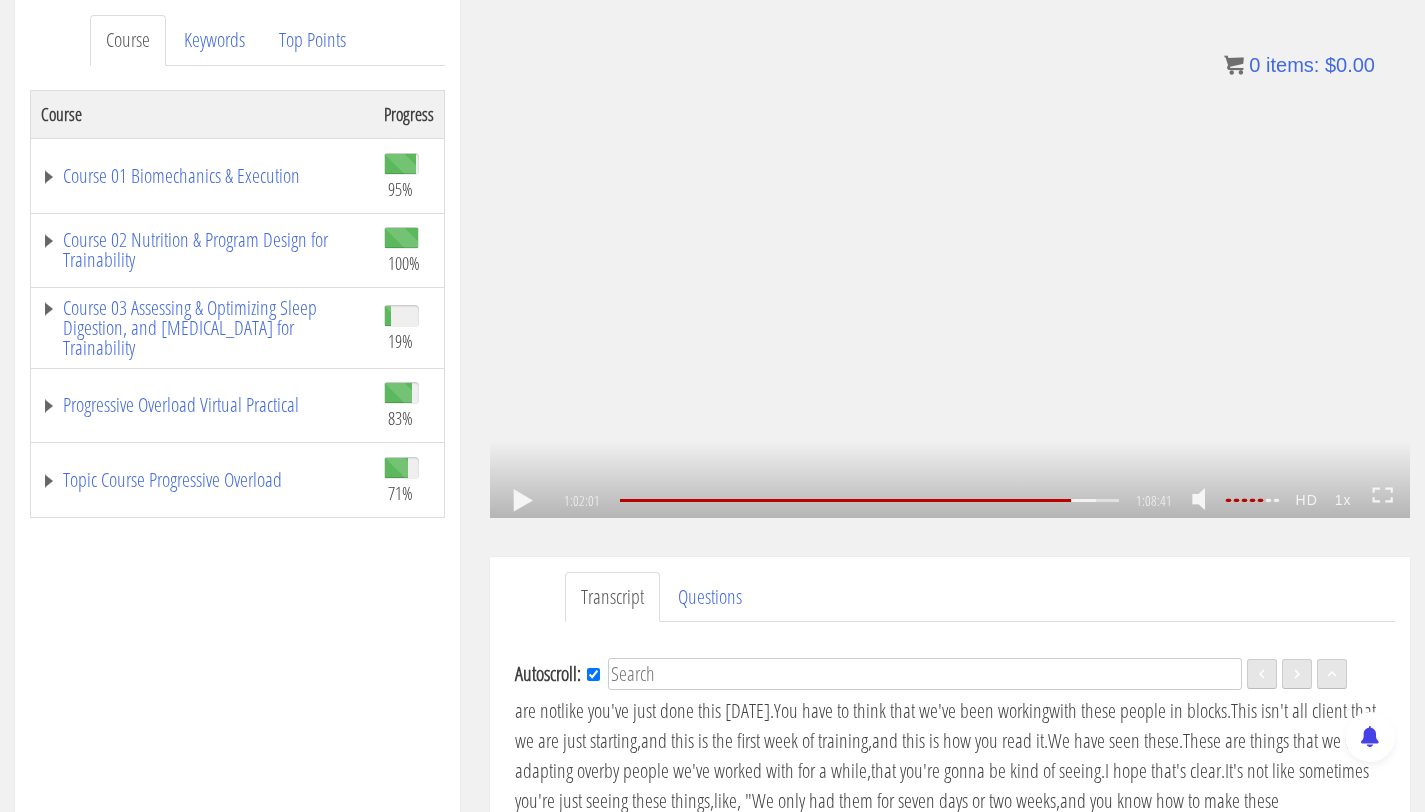 click on ".a{fill:#000;opacity:0.65;}.b{fill:#fff;opacity:1.0;}
.fp-color-play{opacity:0.65;}.controlbutton{fill:#fff;}
.fp-color-play{opacity:0.65;}.controlbutton{fill:#fff;}
.controlbuttonbg{opacity:0.65;}.controlbutton{fill:#fff;}
.fp-color-play{opacity:0.65;}.rect{fill:#fff;}
.fp-color-play{opacity:0.65;}.rect{fill:#fff;}
.fp-color-play{opacity:0.65;}.rect{fill:#fff;}
.fp-color-play{opacity:0.65;}.rect{fill:#fff;}
1:02:01                              37:36                                           1:08:41              06:41                                                                                                                                                                    CC HD 1x" at bounding box center (950, 259) 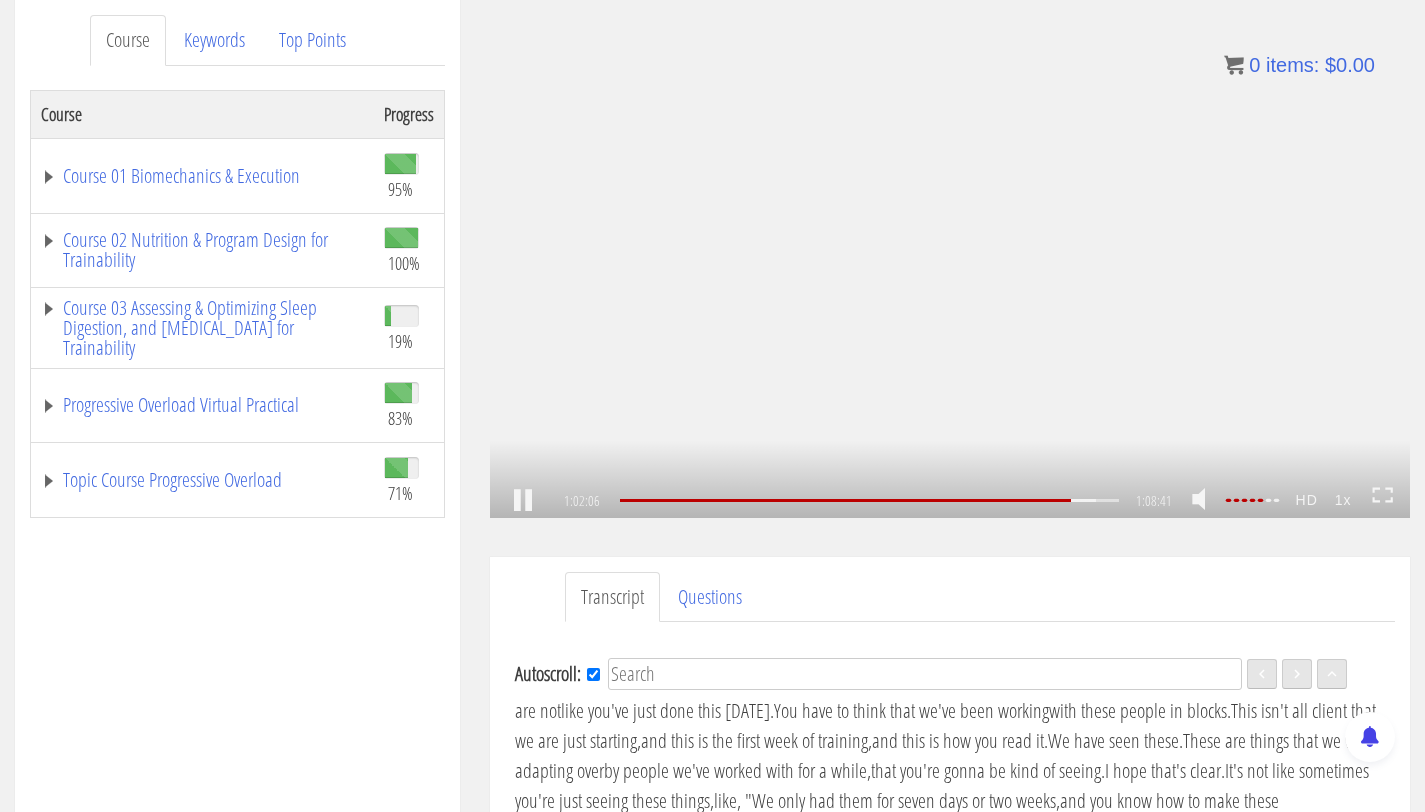 click on ".a{fill:#000;opacity:0.65;}.b{fill:#fff;opacity:1.0;}
.fp-color-play{opacity:0.65;}.controlbutton{fill:#fff;}
.fp-color-play{opacity:0.65;}.controlbutton{fill:#fff;}
.controlbuttonbg{opacity:0.65;}.controlbutton{fill:#fff;}
.fp-color-play{opacity:0.65;}.rect{fill:#fff;}
.fp-color-play{opacity:0.65;}.rect{fill:#fff;}
.fp-color-play{opacity:0.65;}.rect{fill:#fff;}
.fp-color-play{opacity:0.65;}.rect{fill:#fff;}
1:02:06                              37:36                                           1:08:41              06:36                                                                                                                                                                    CC HD 1x" at bounding box center (950, 259) 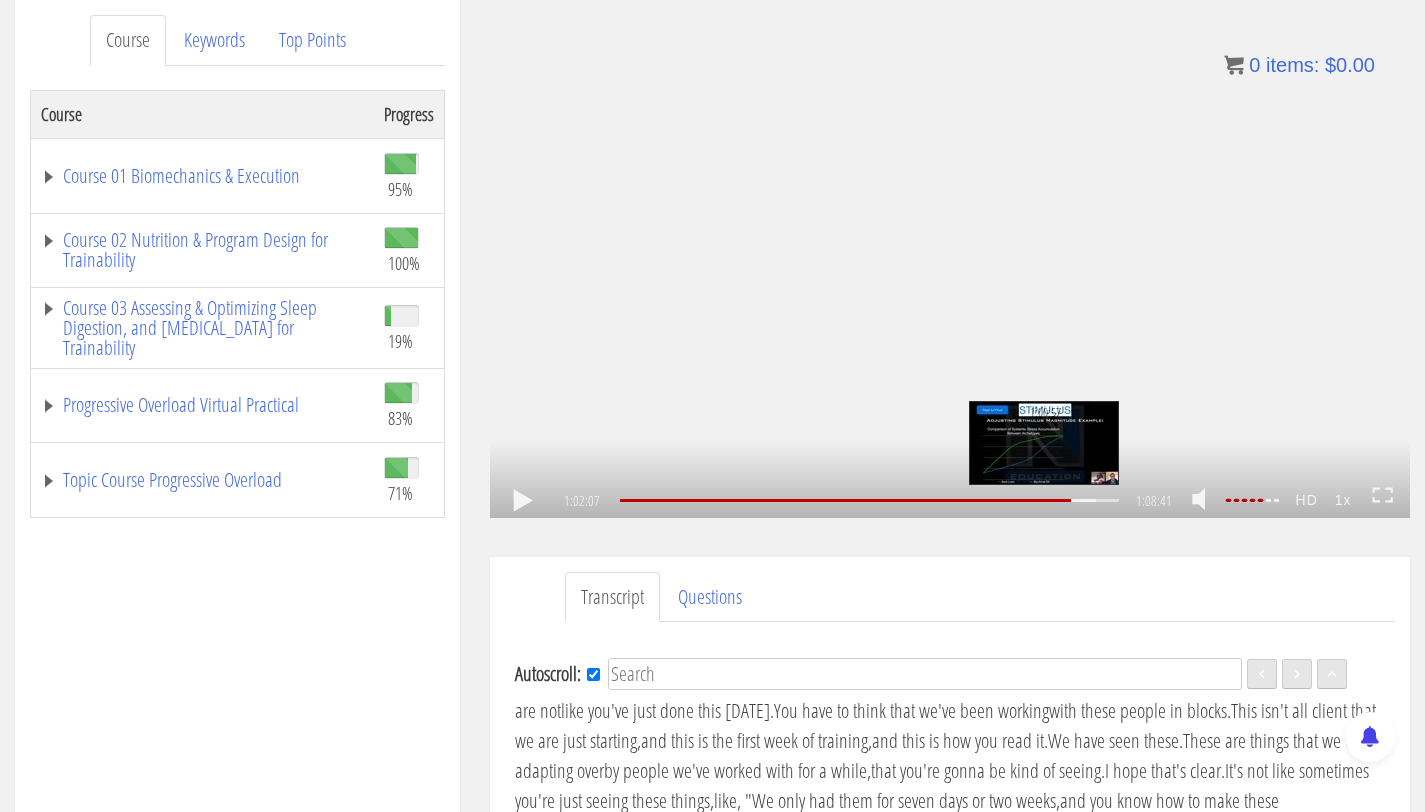 click on "1:00:57" at bounding box center (869, 500) 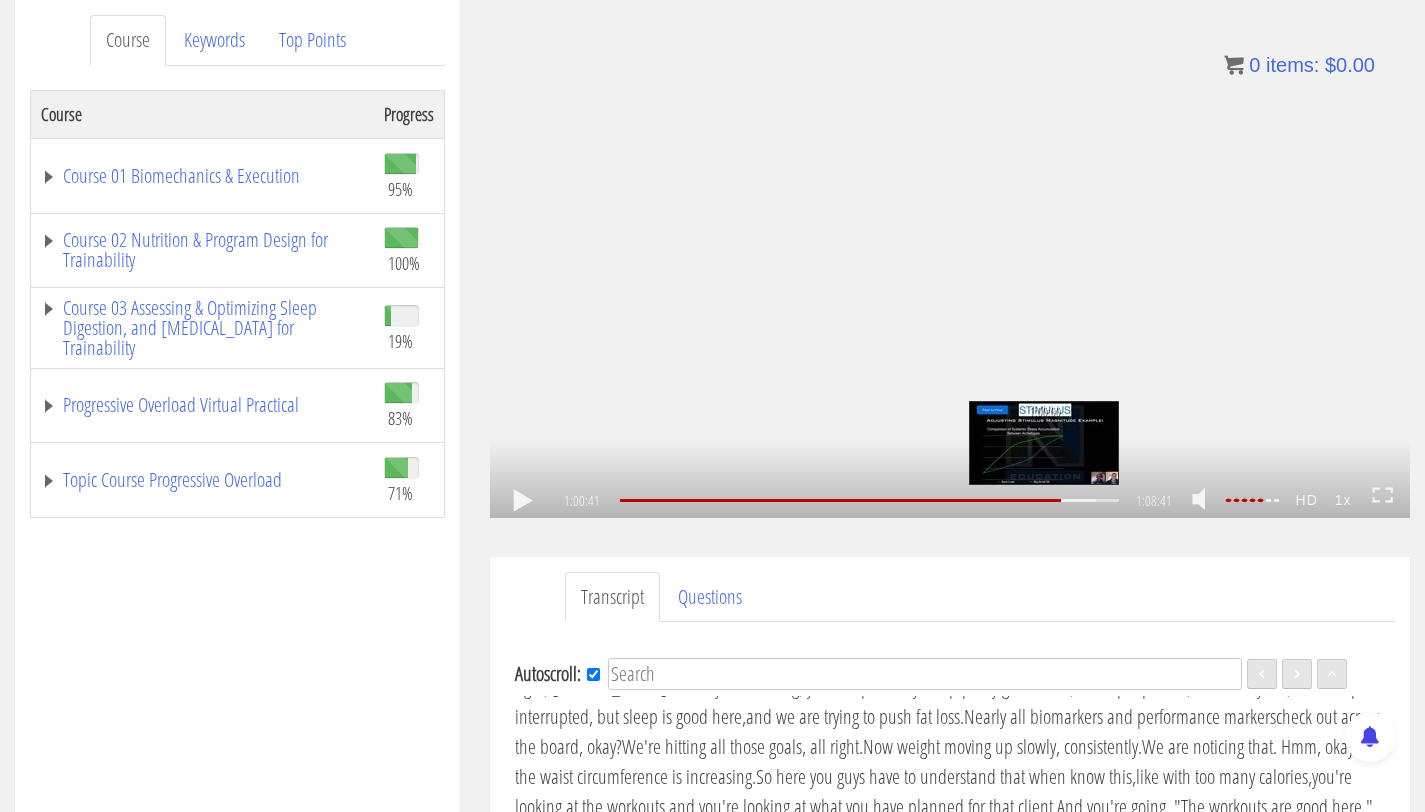 click on "1:00:00" at bounding box center (869, 500) 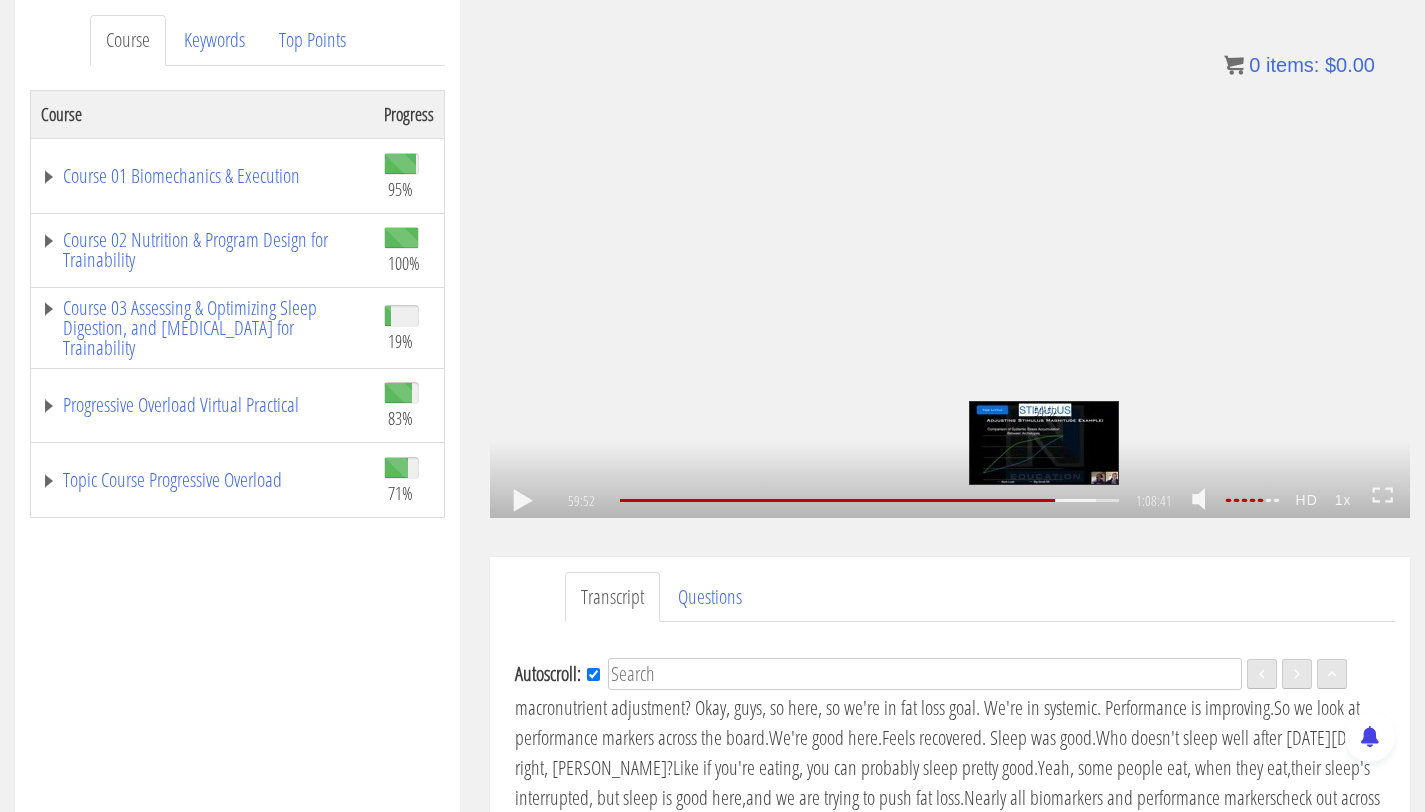 scroll, scrollTop: 14331, scrollLeft: 0, axis: vertical 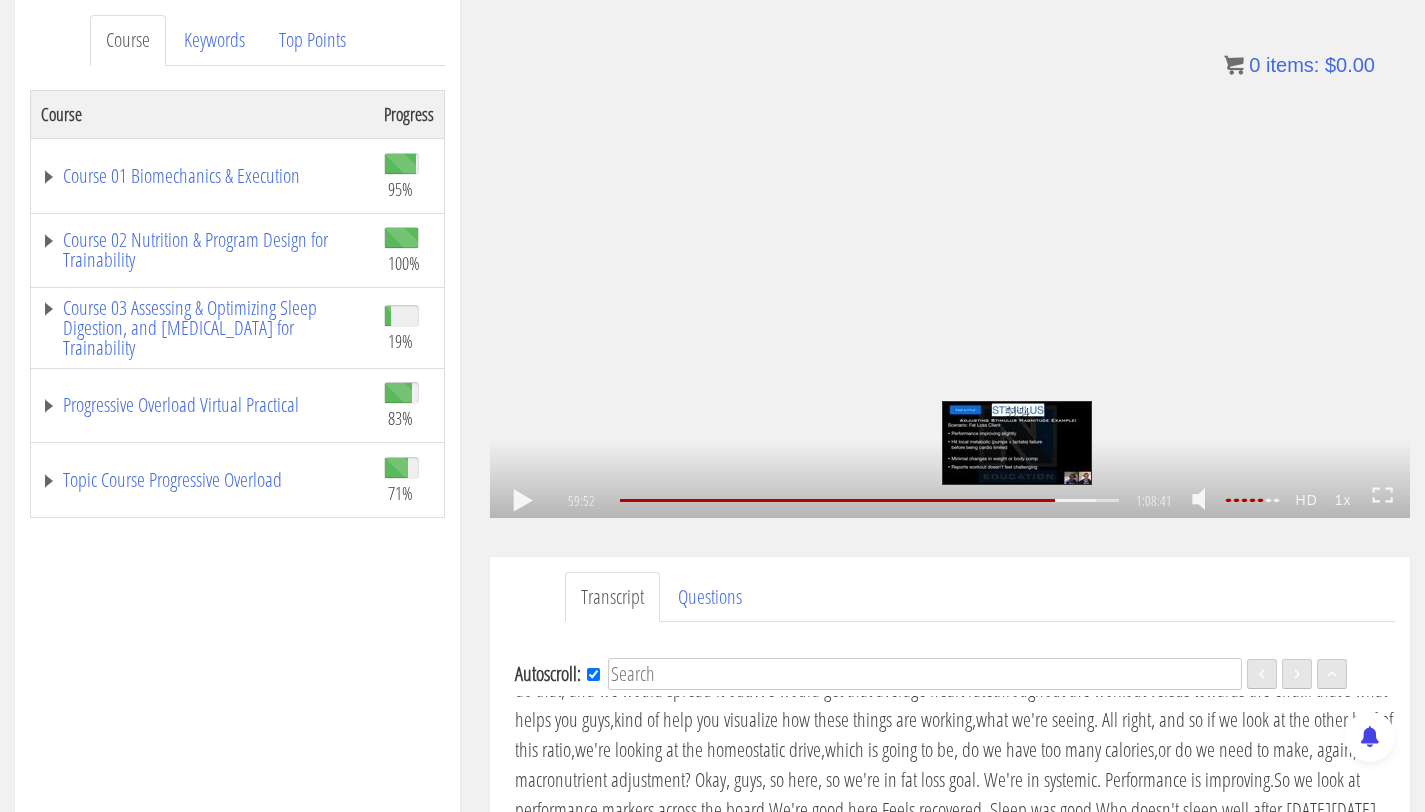 click on "53:54" at bounding box center (869, 500) 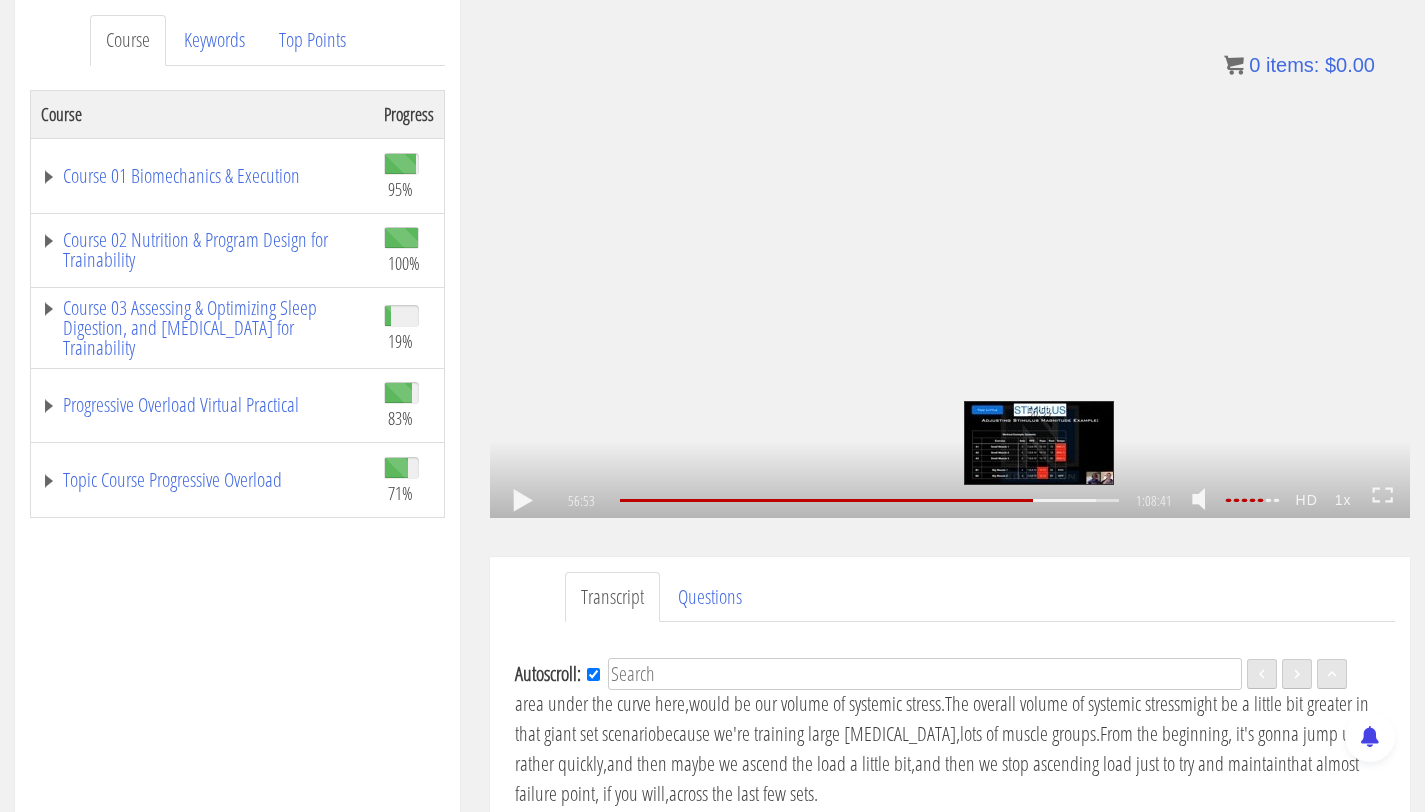 scroll, scrollTop: 13660, scrollLeft: 0, axis: vertical 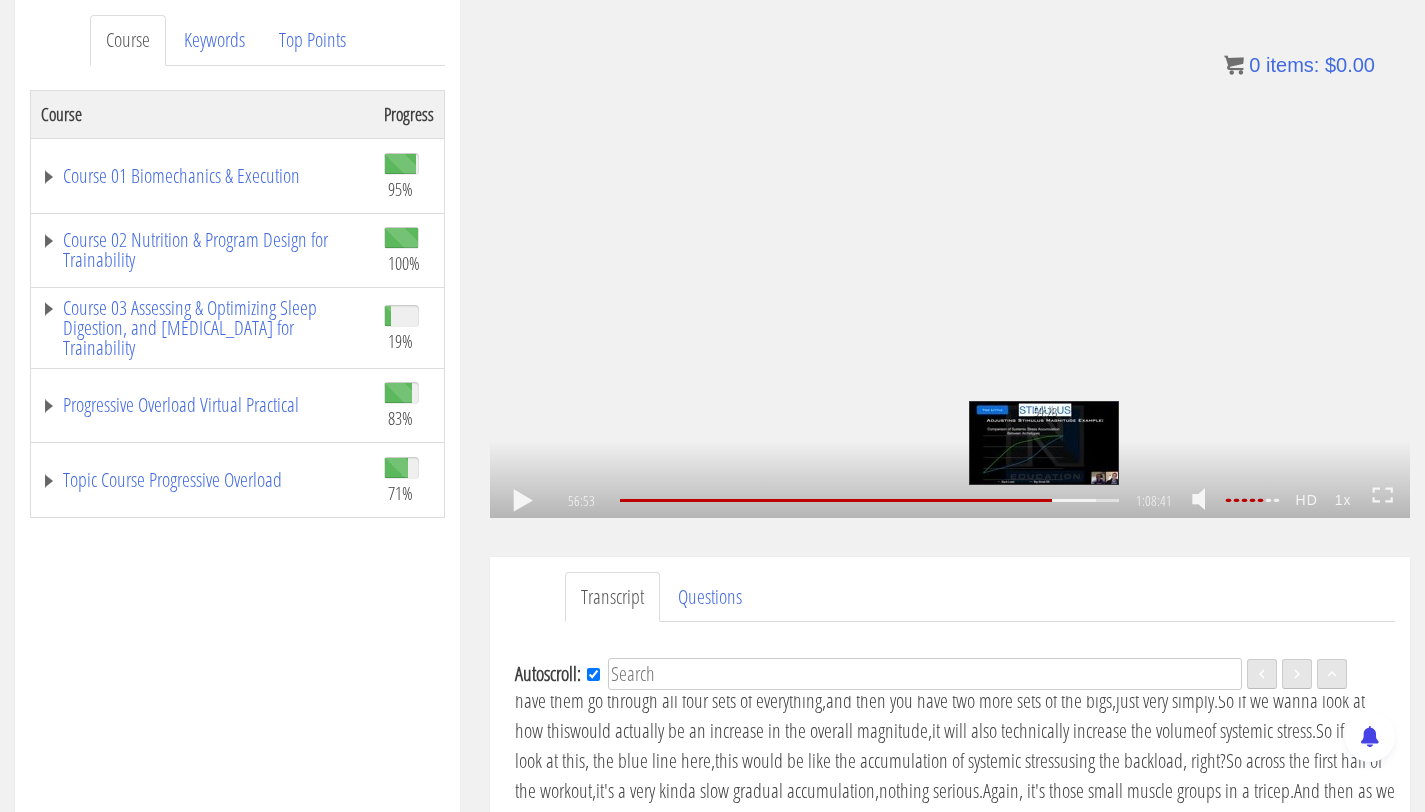 click on "59:28" at bounding box center (869, 500) 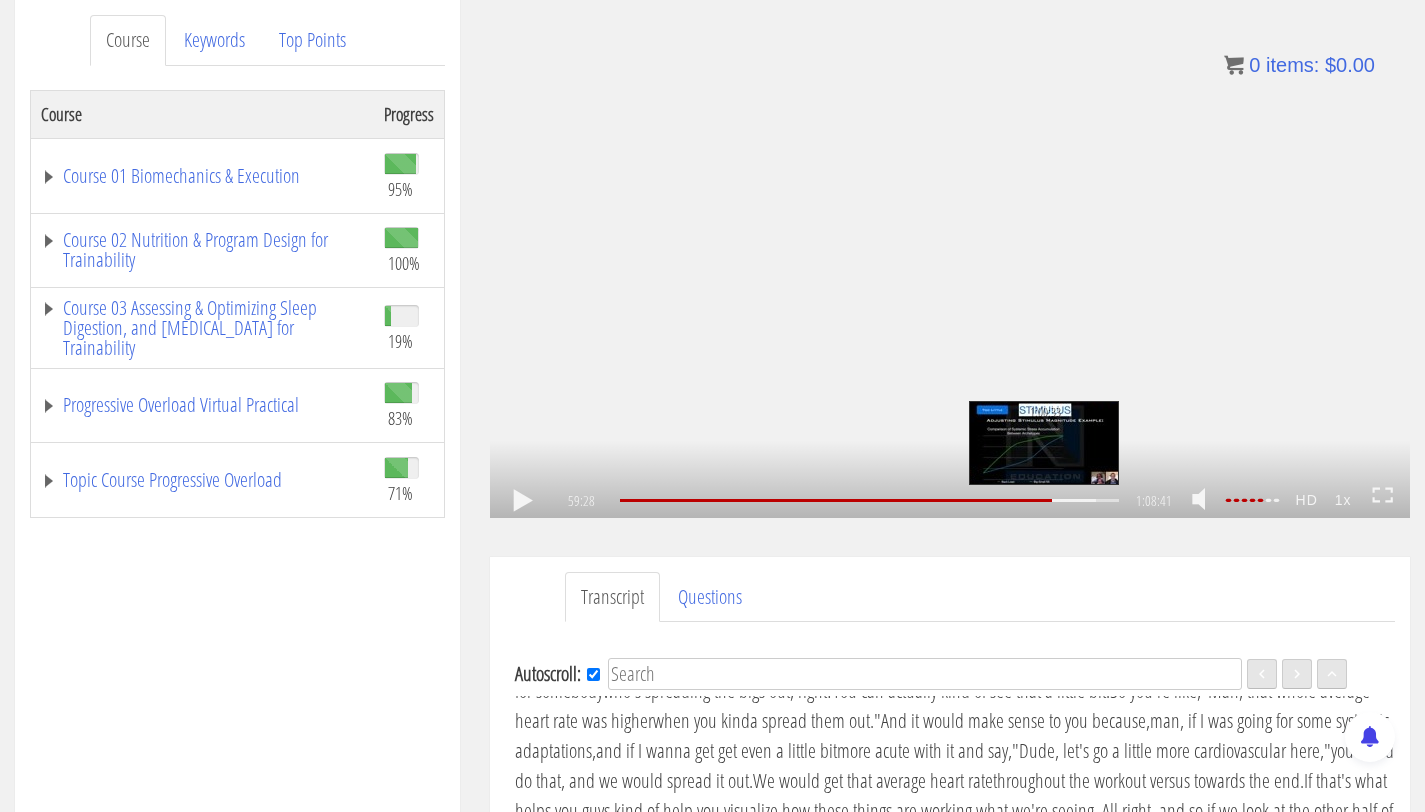 click on "1:00:33" at bounding box center [869, 500] 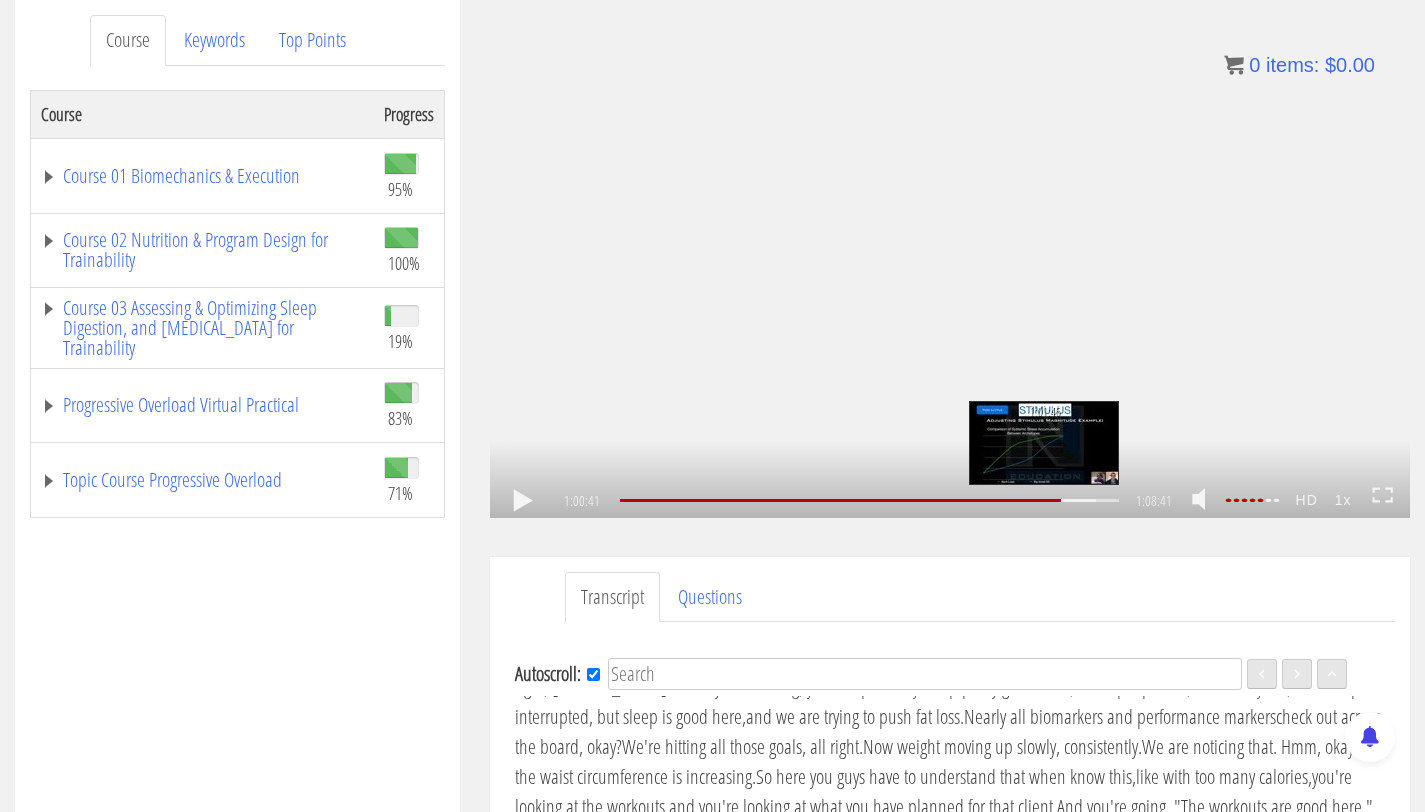 click on "1:01:46" at bounding box center [869, 500] 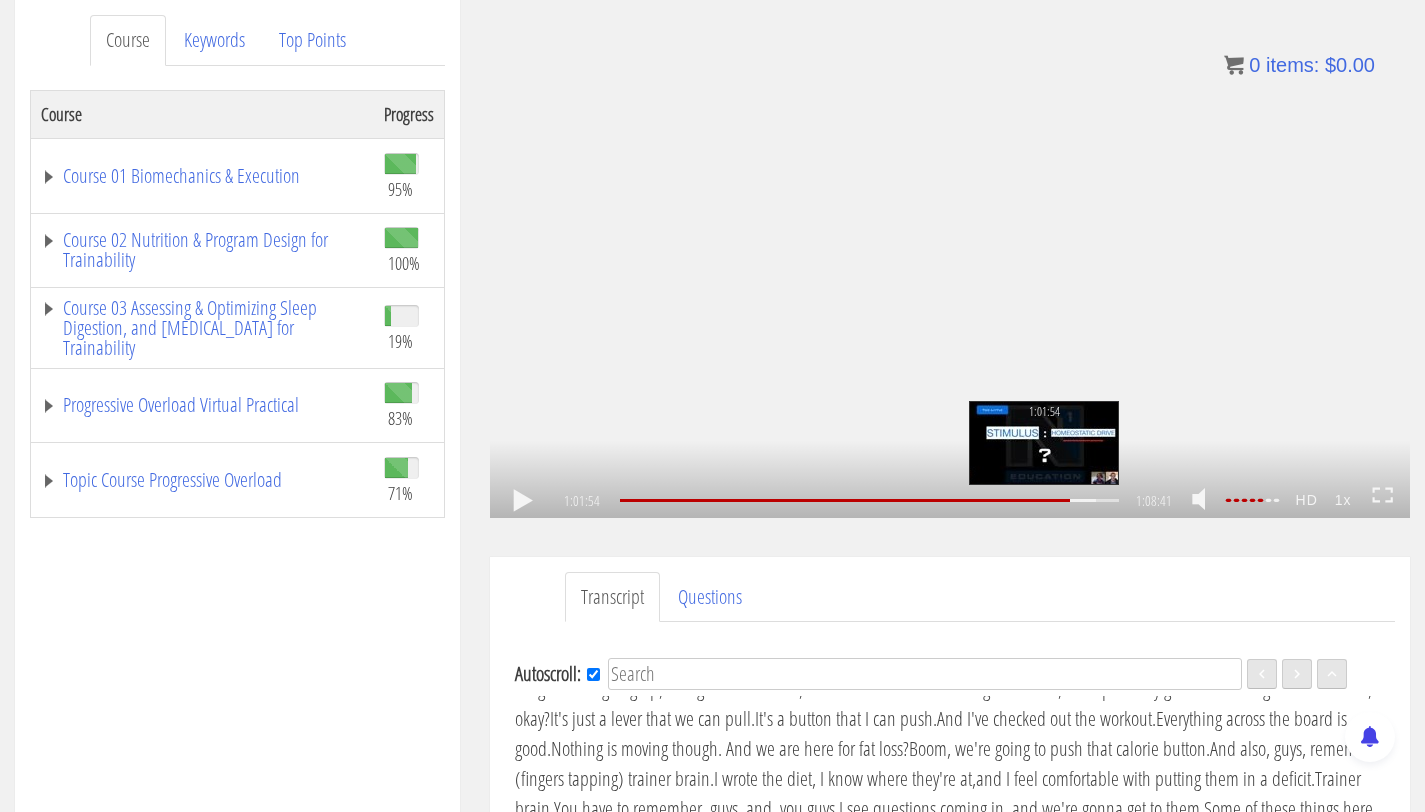 scroll, scrollTop: 14850, scrollLeft: 0, axis: vertical 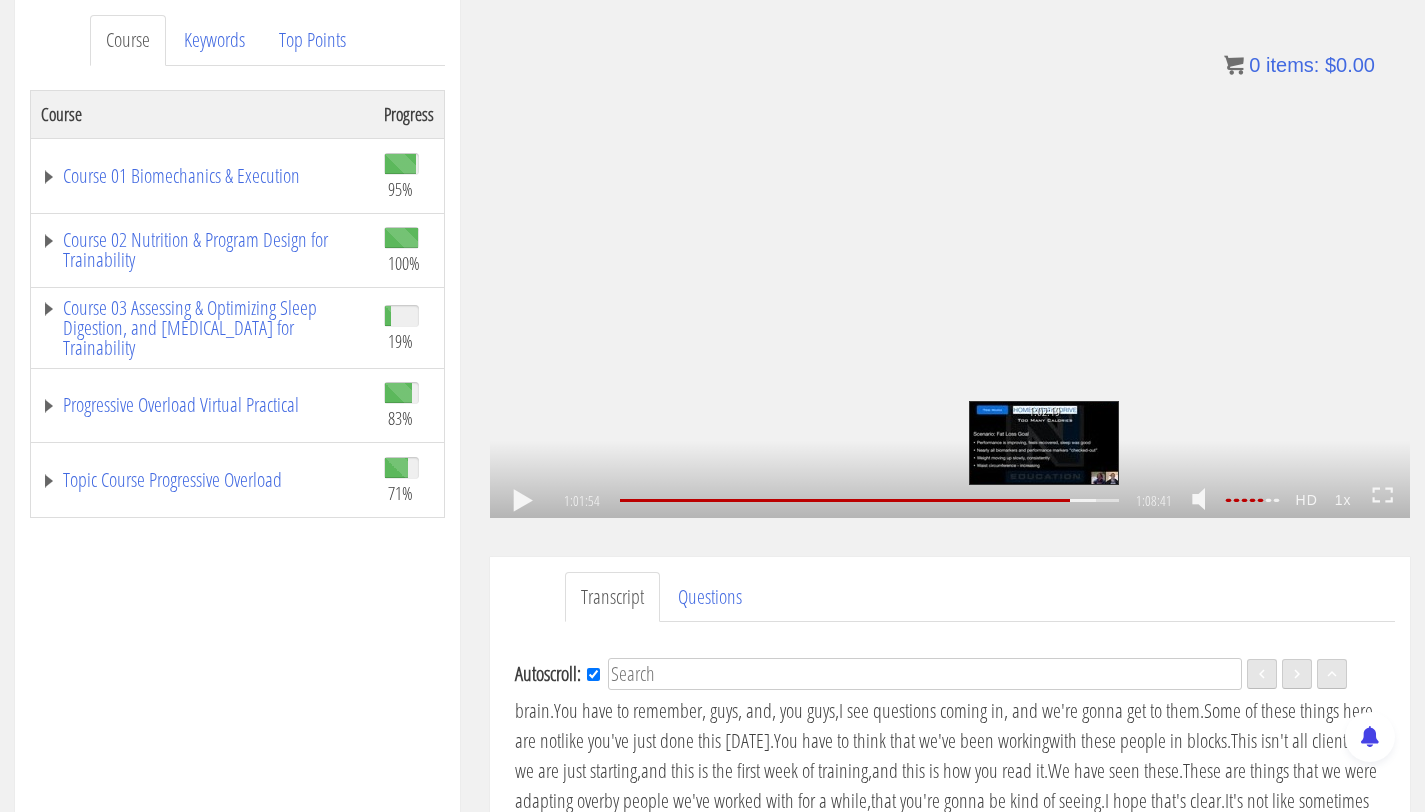 click on "1:02:19" at bounding box center (869, 500) 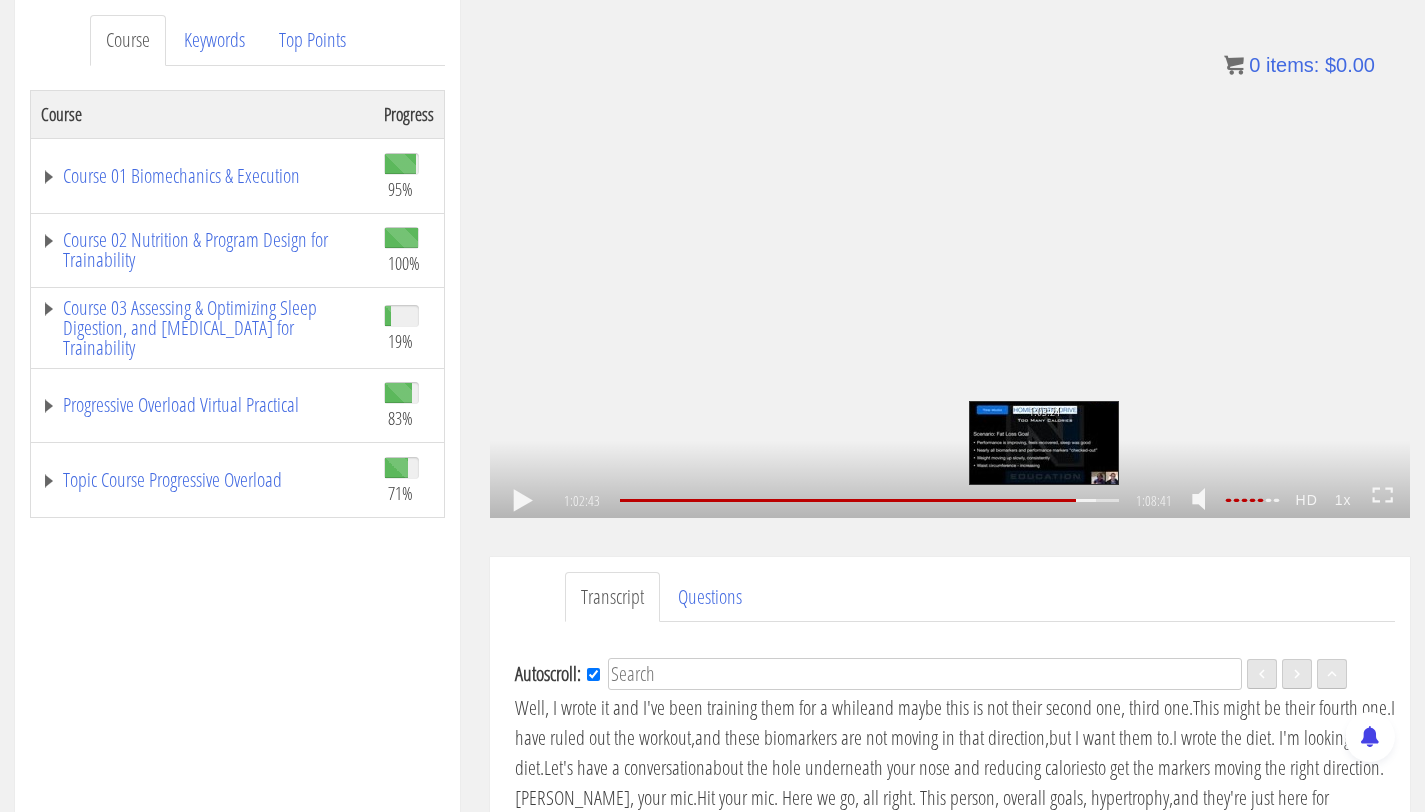 click on "1:03:24" at bounding box center (869, 500) 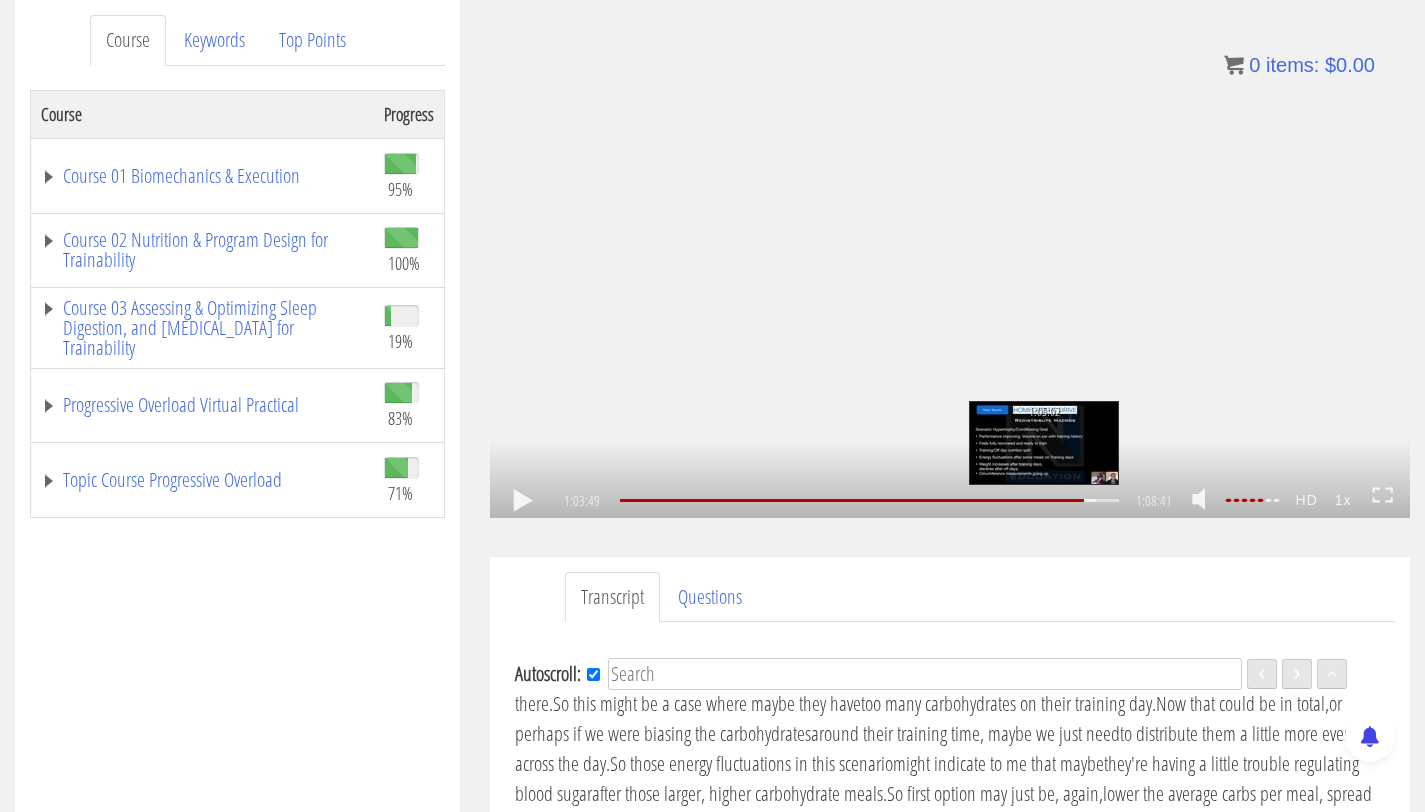 click on "1:05:02" at bounding box center (869, 500) 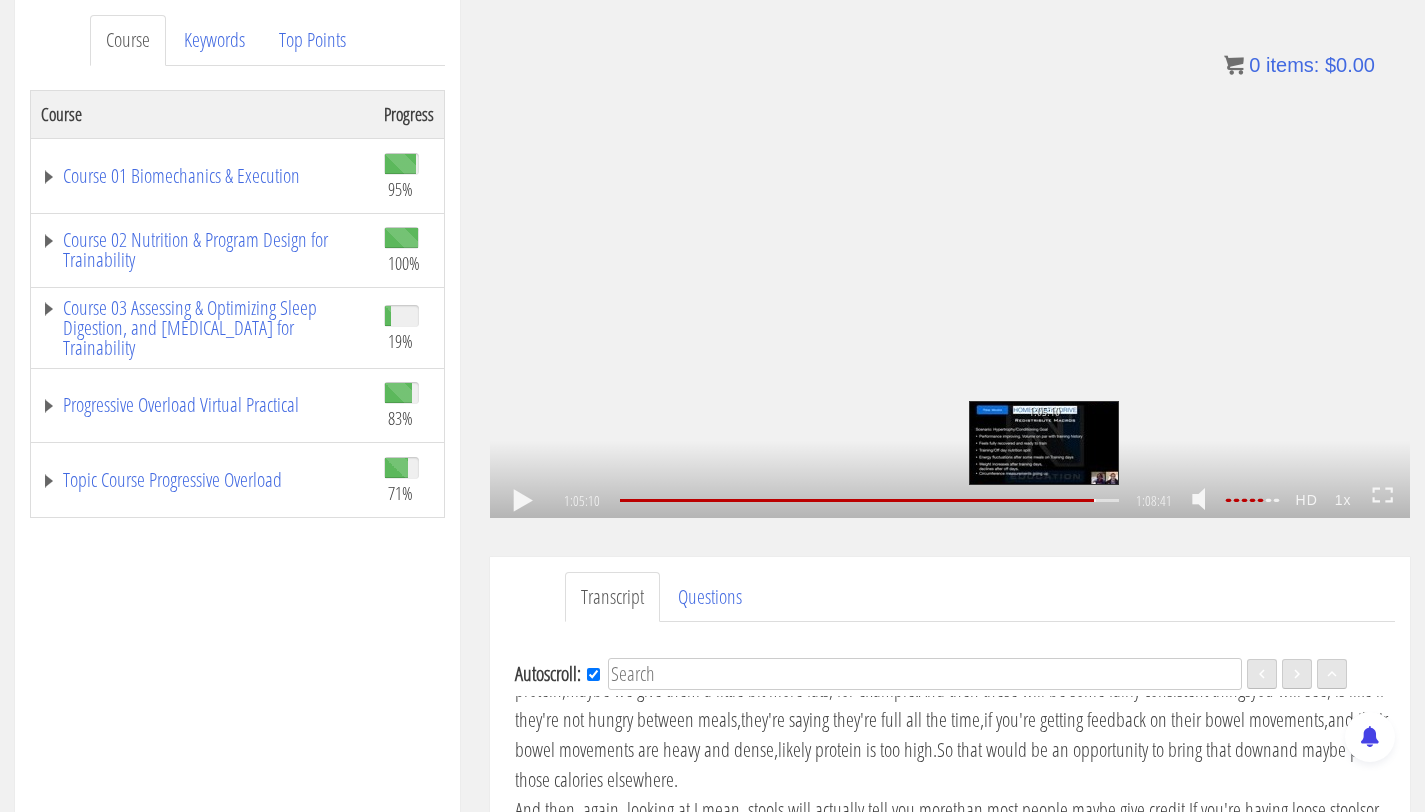 scroll, scrollTop: 15704, scrollLeft: 0, axis: vertical 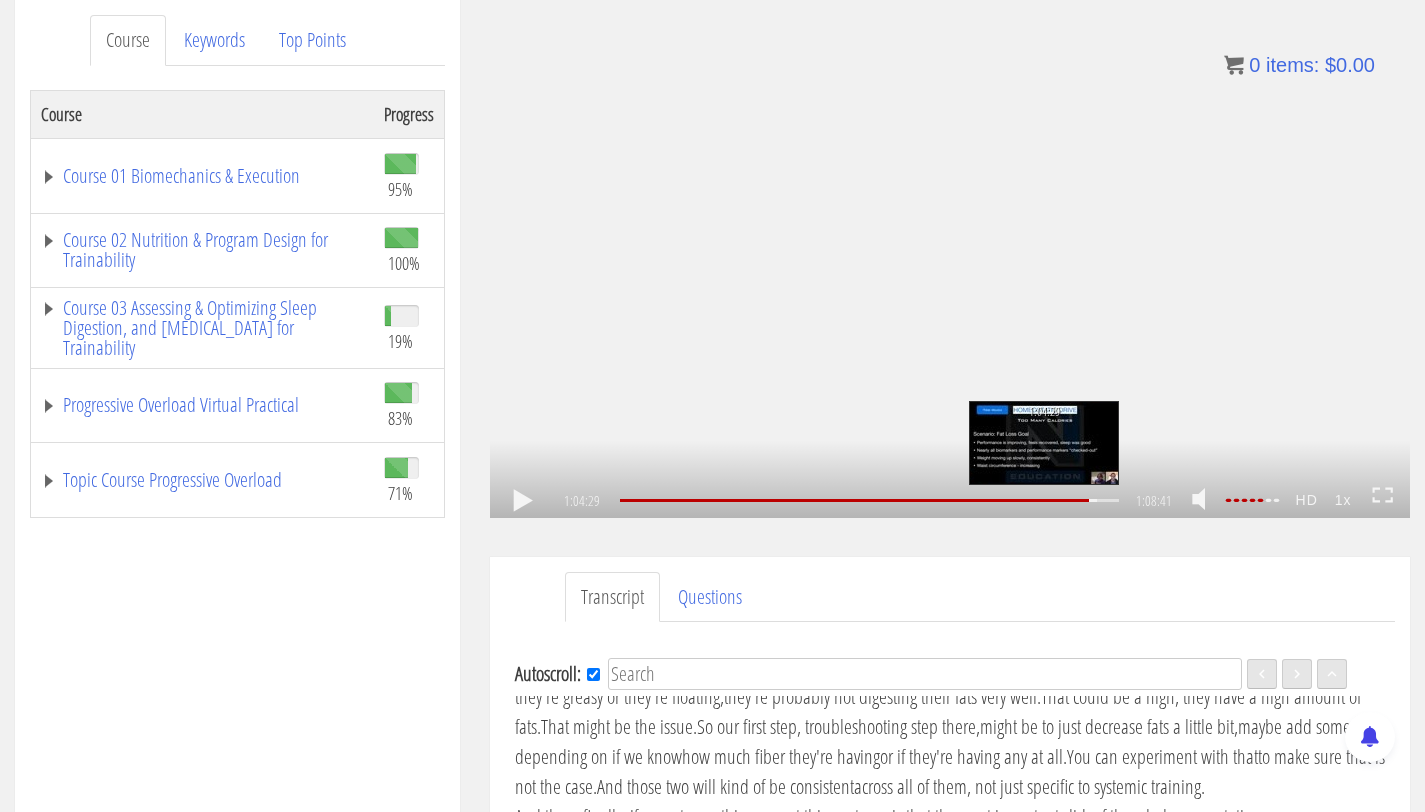 click on "1:04:29" at bounding box center [869, 500] 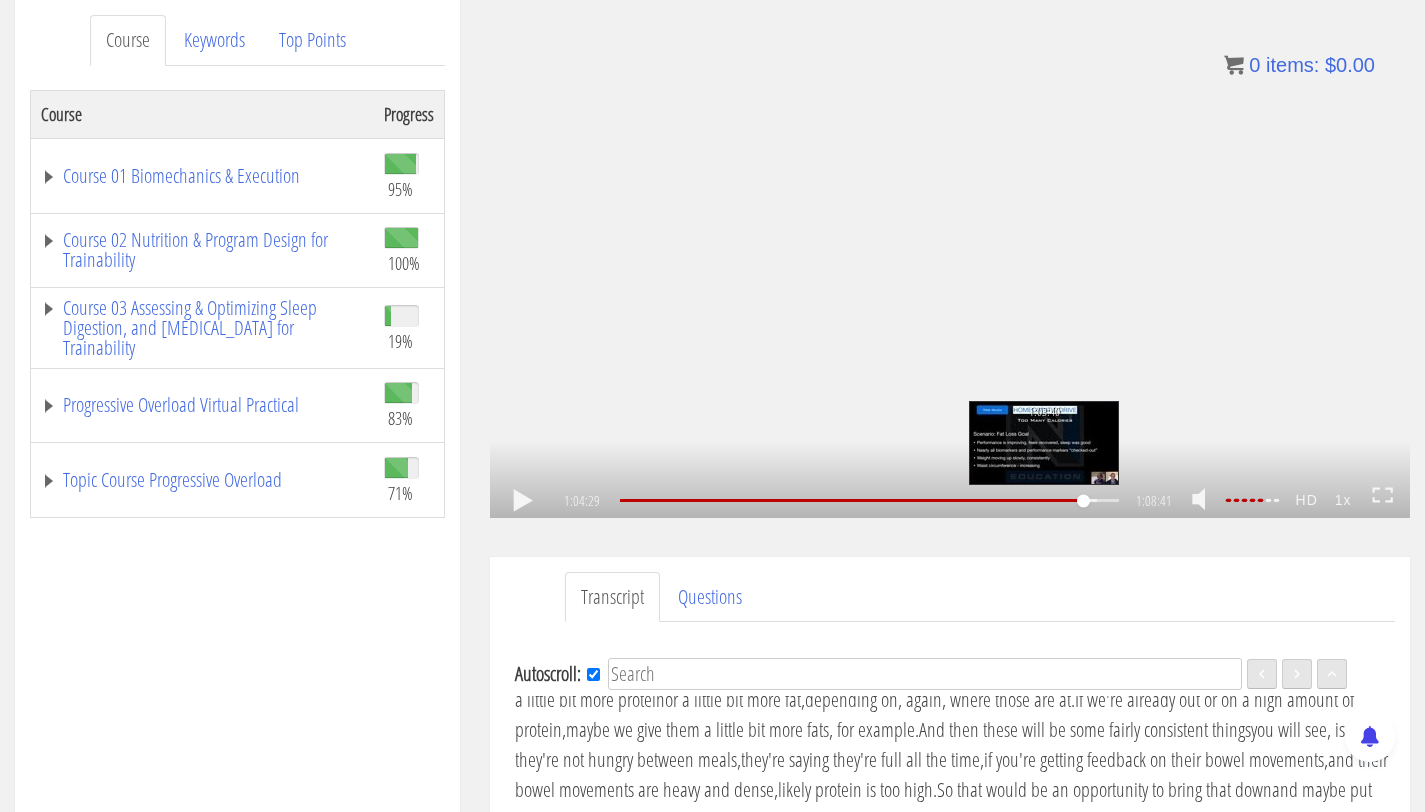 click on "1:03:40" at bounding box center (869, 500) 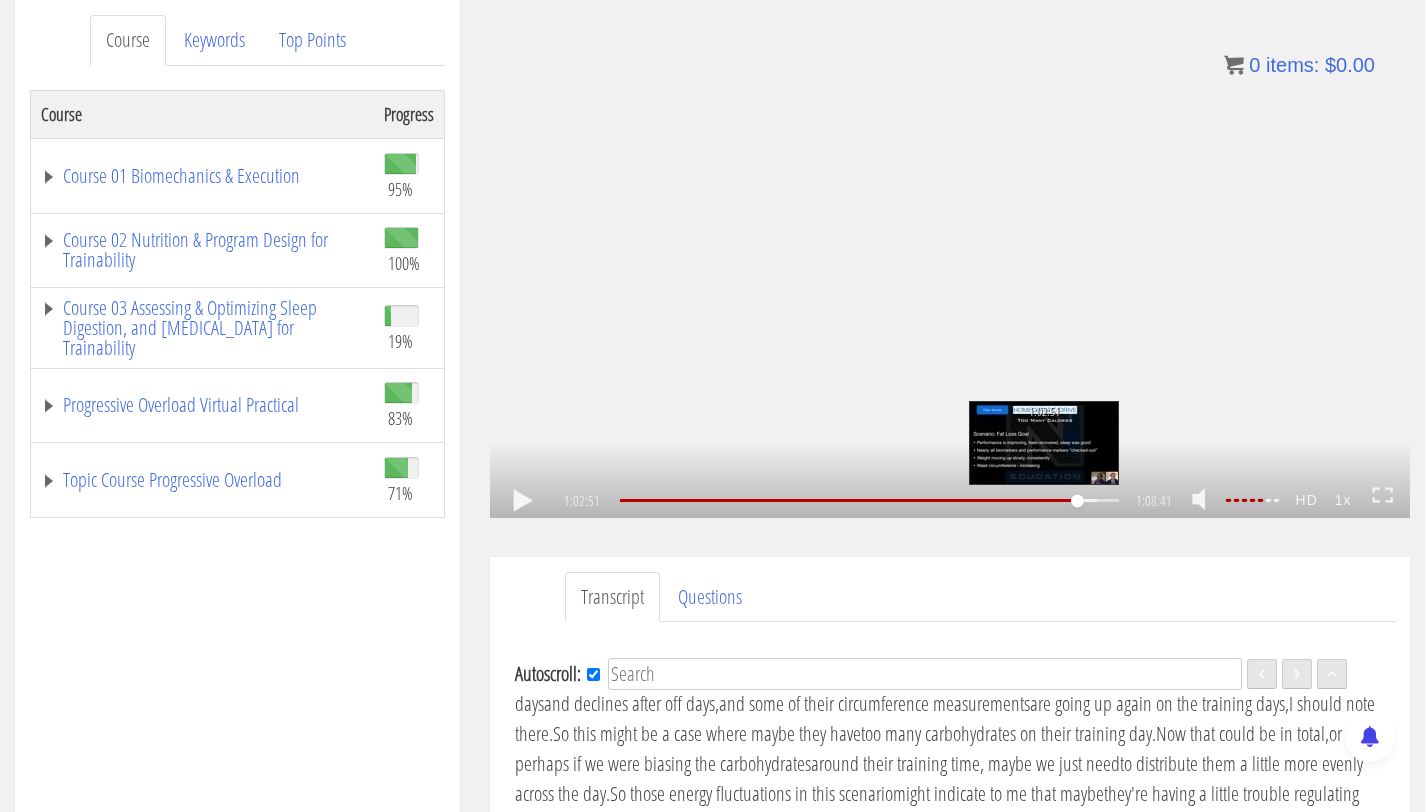 click on "1:02:51" at bounding box center [869, 500] 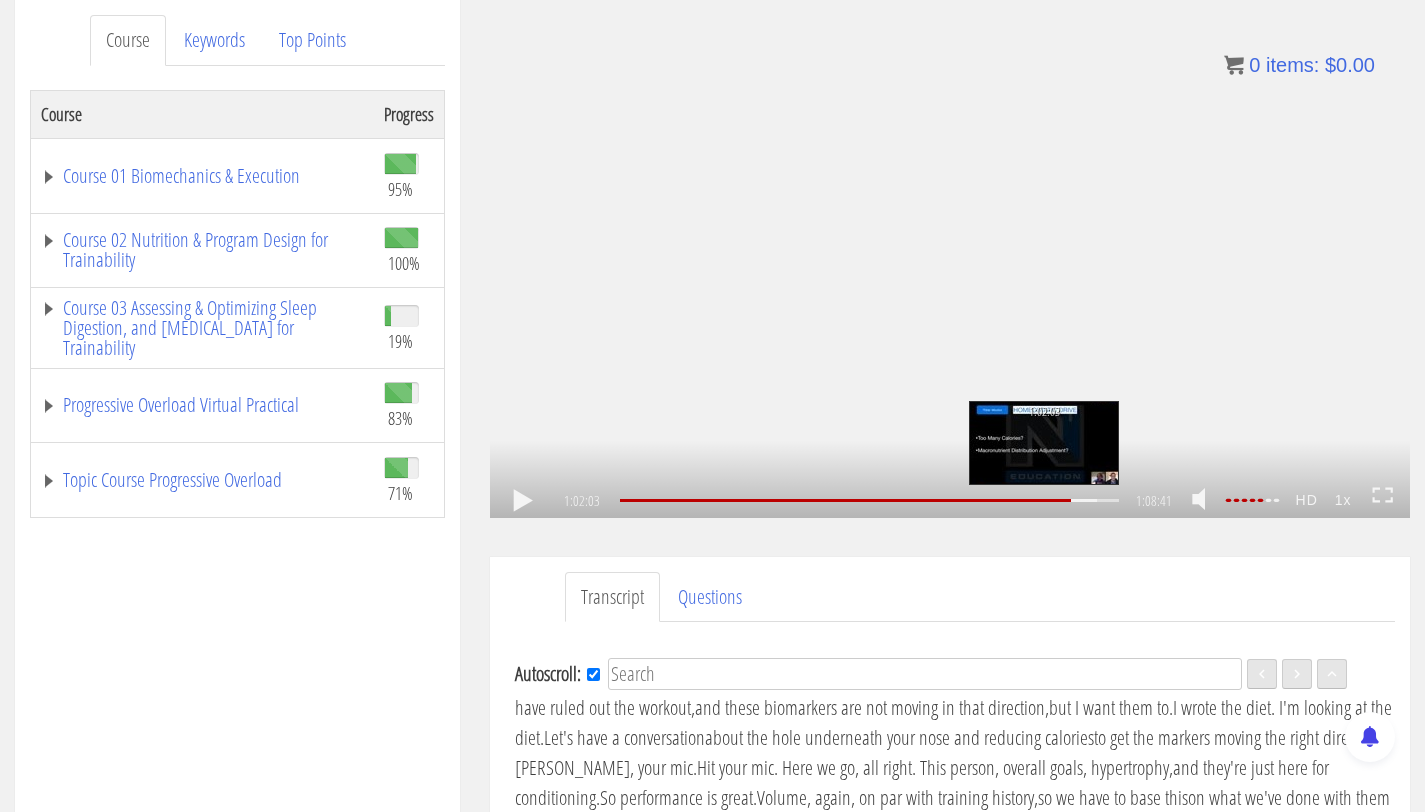 click on "1:02:03" at bounding box center (869, 500) 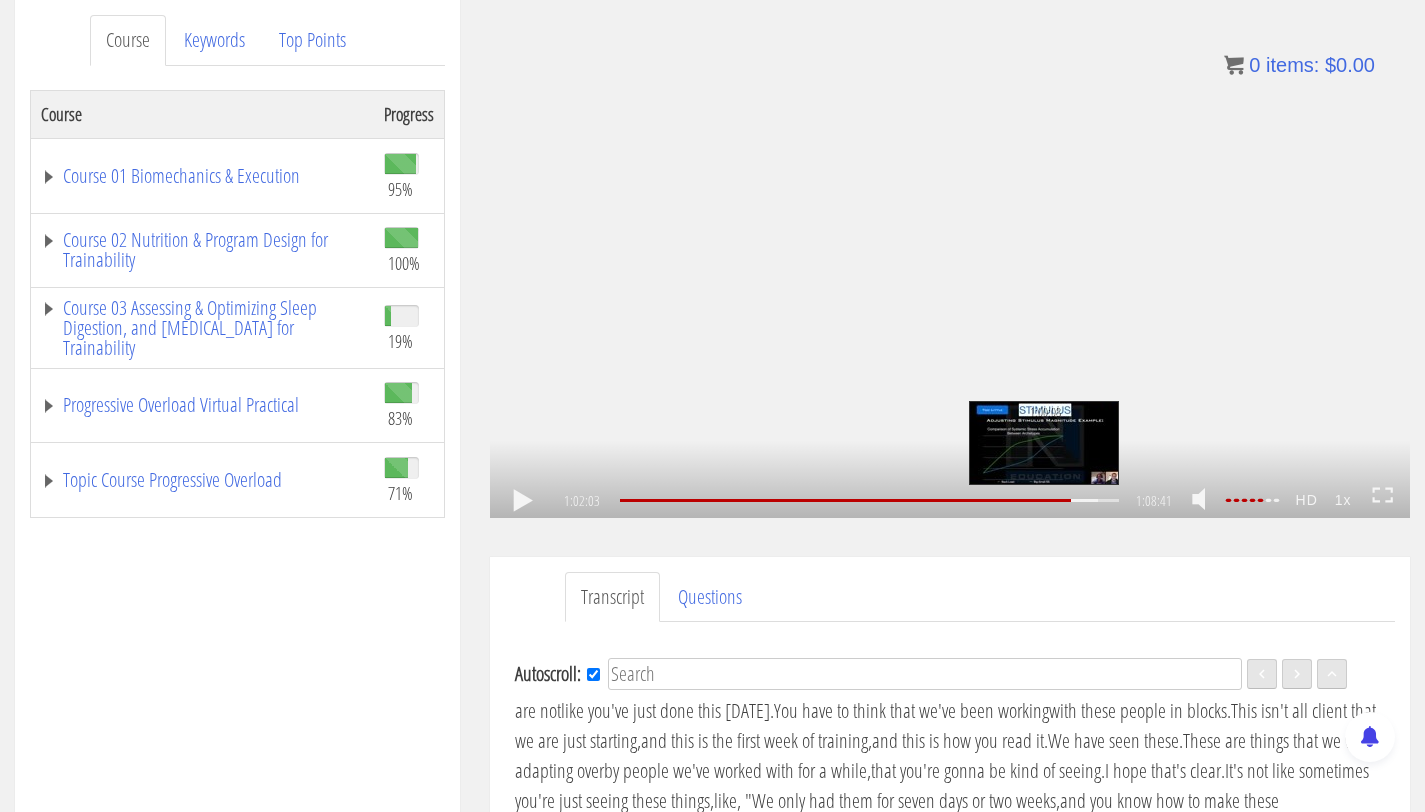 click on "1:00:08" at bounding box center (1044, 443) 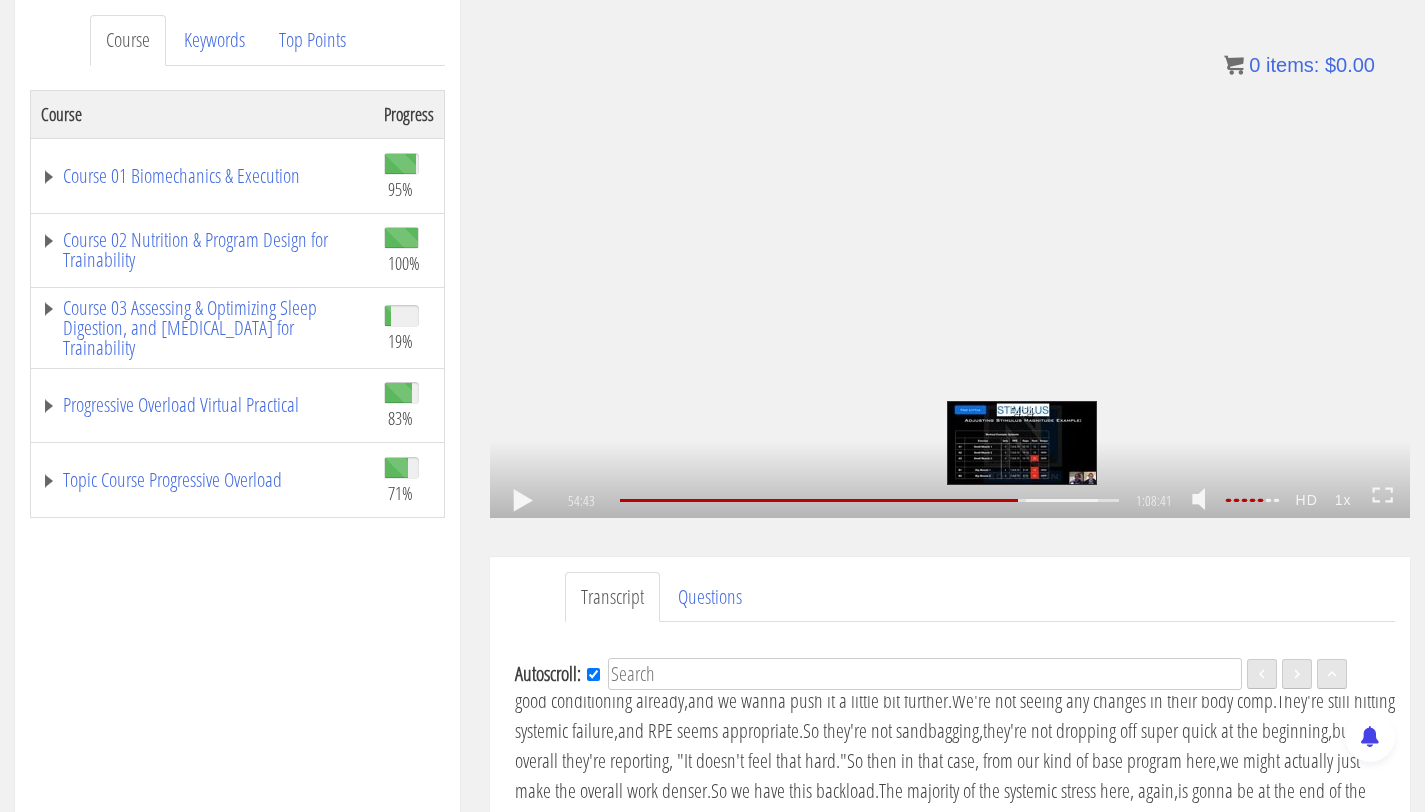 scroll, scrollTop: 13172, scrollLeft: 0, axis: vertical 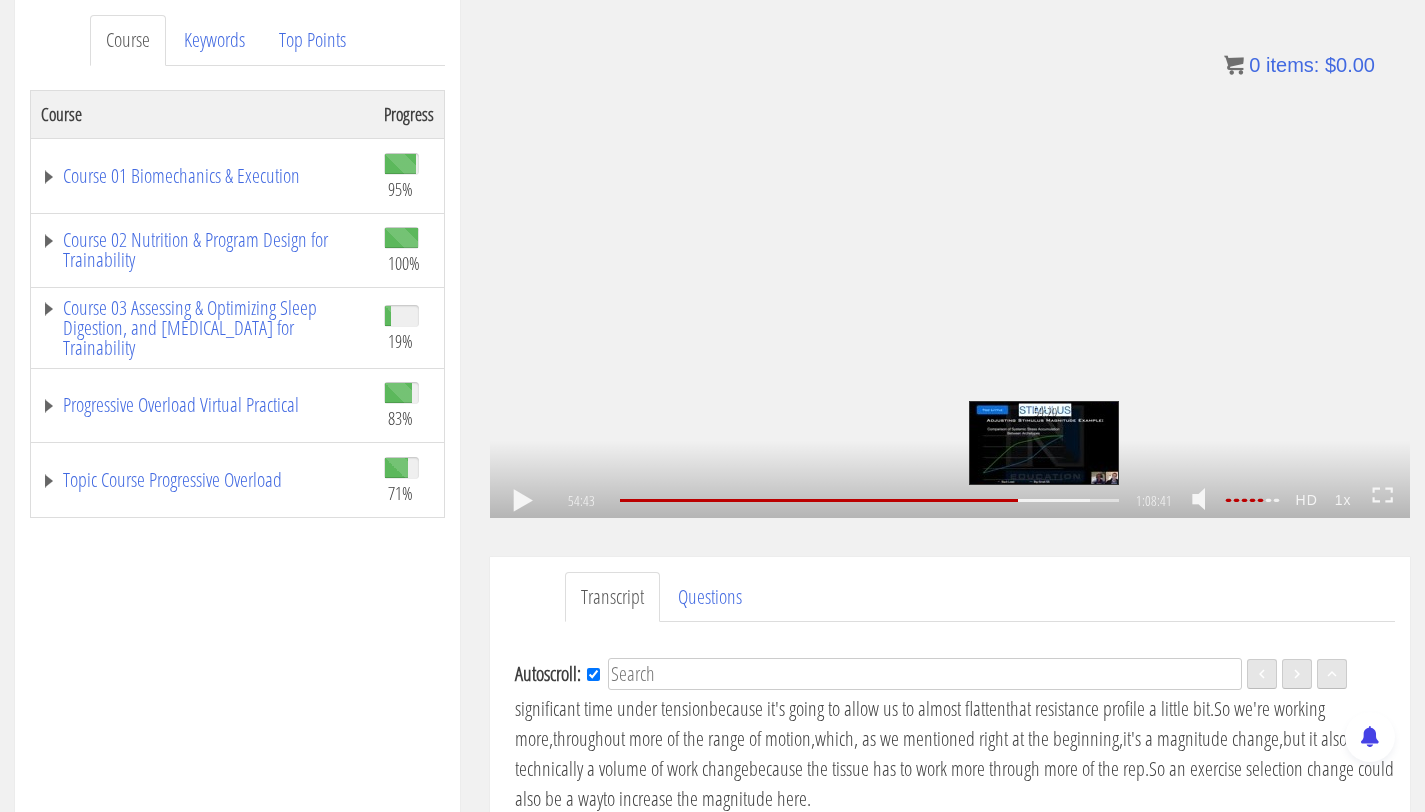 click on "59:20" at bounding box center (869, 500) 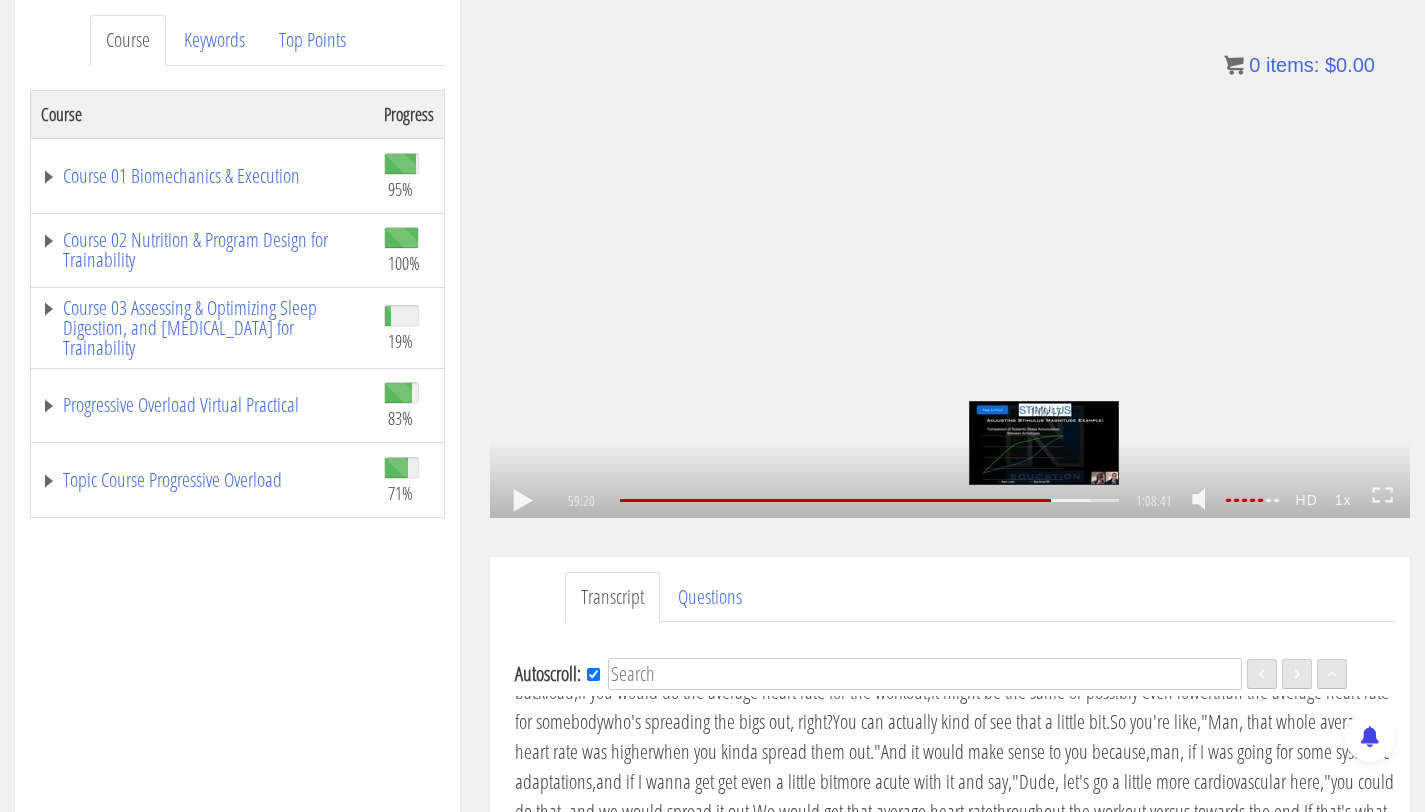 click on "1:00:17" at bounding box center [869, 500] 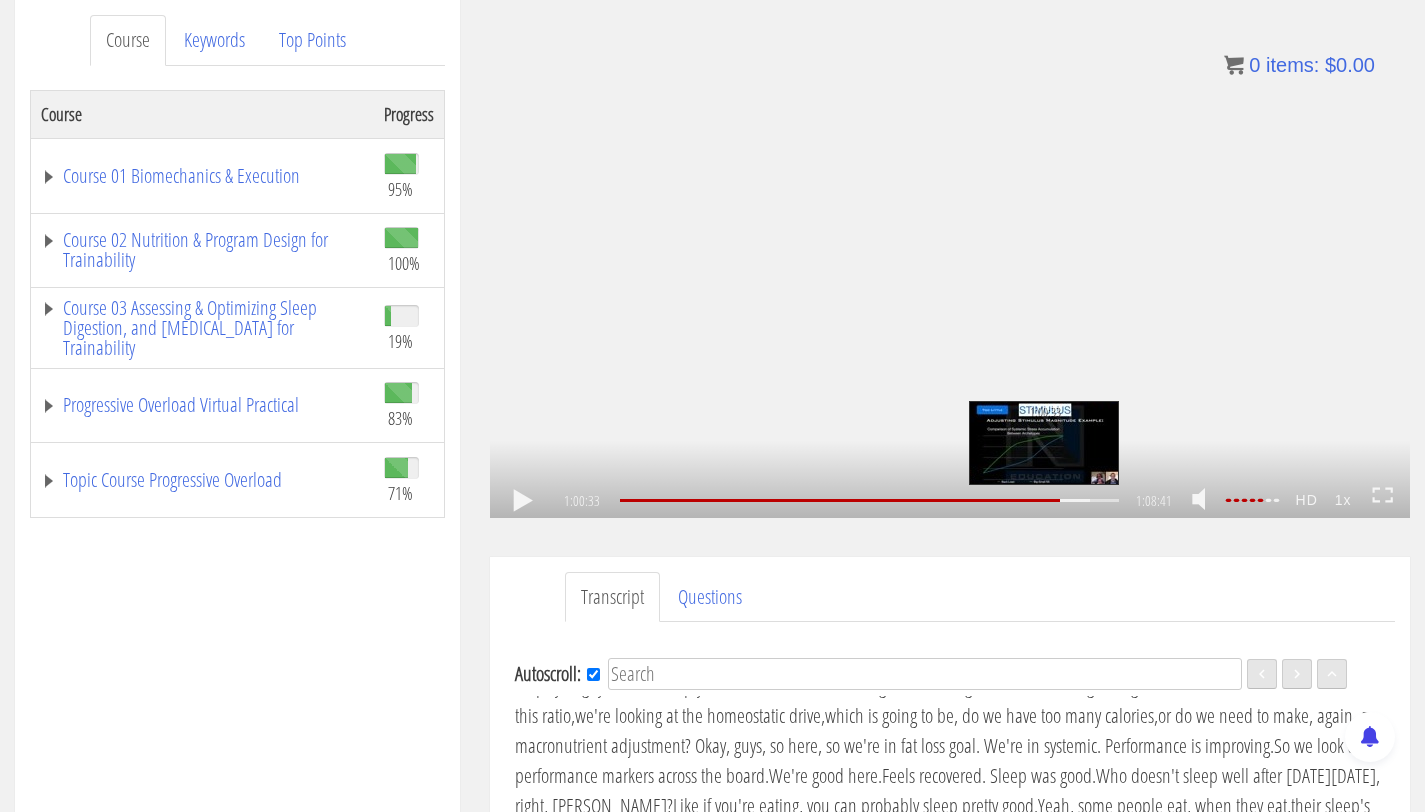 scroll, scrollTop: 14453, scrollLeft: 0, axis: vertical 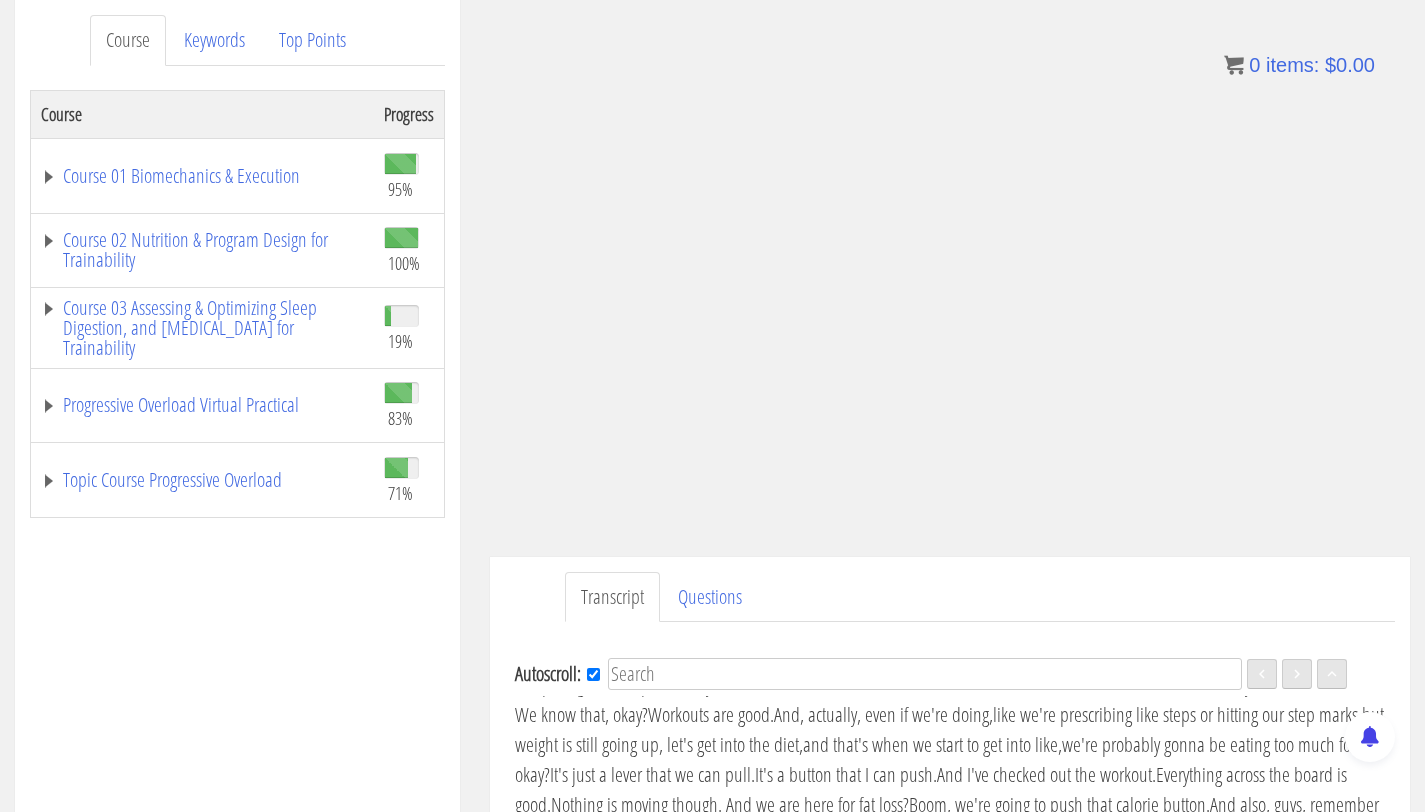 click on "when you kinda spread them out."" at bounding box center [767, 264] 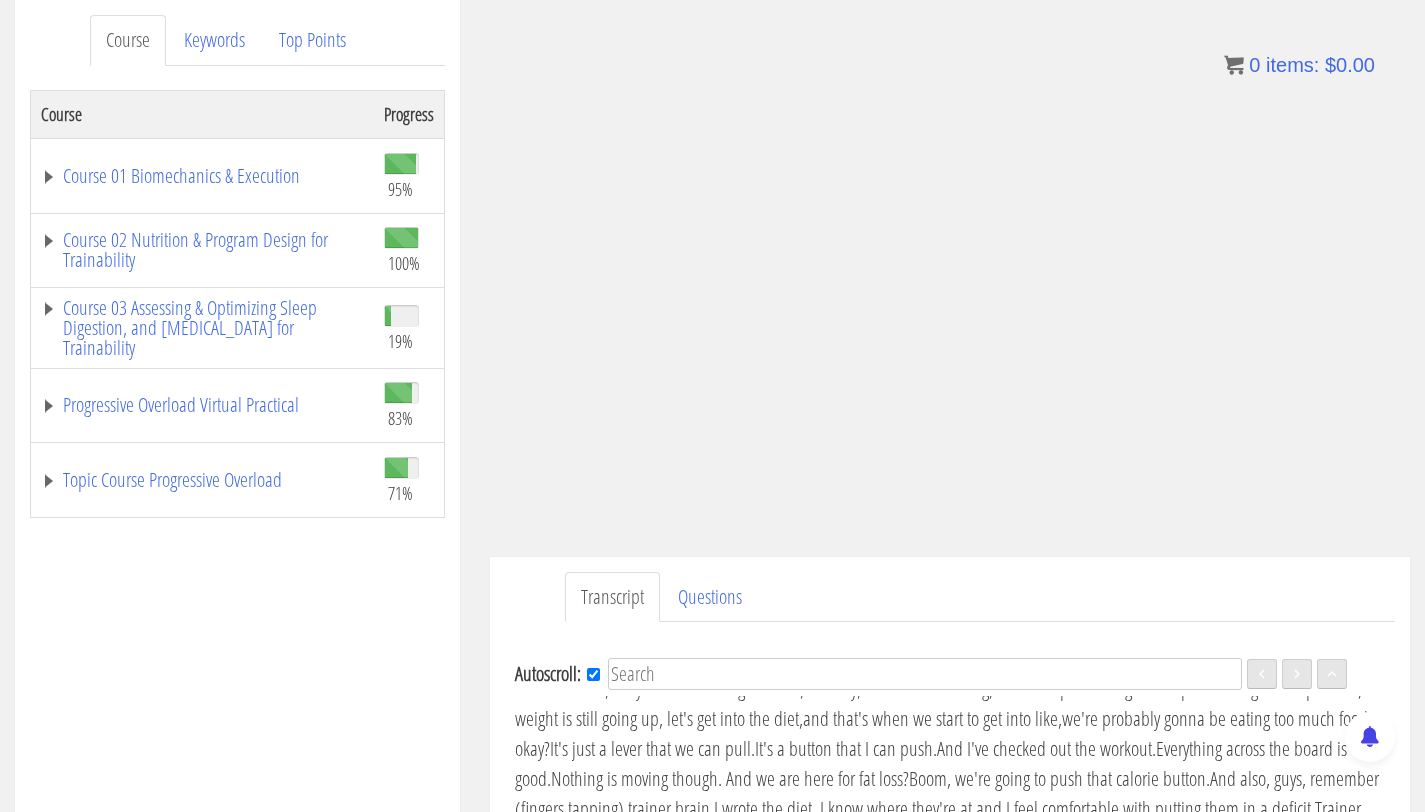 scroll, scrollTop: 14728, scrollLeft: 0, axis: vertical 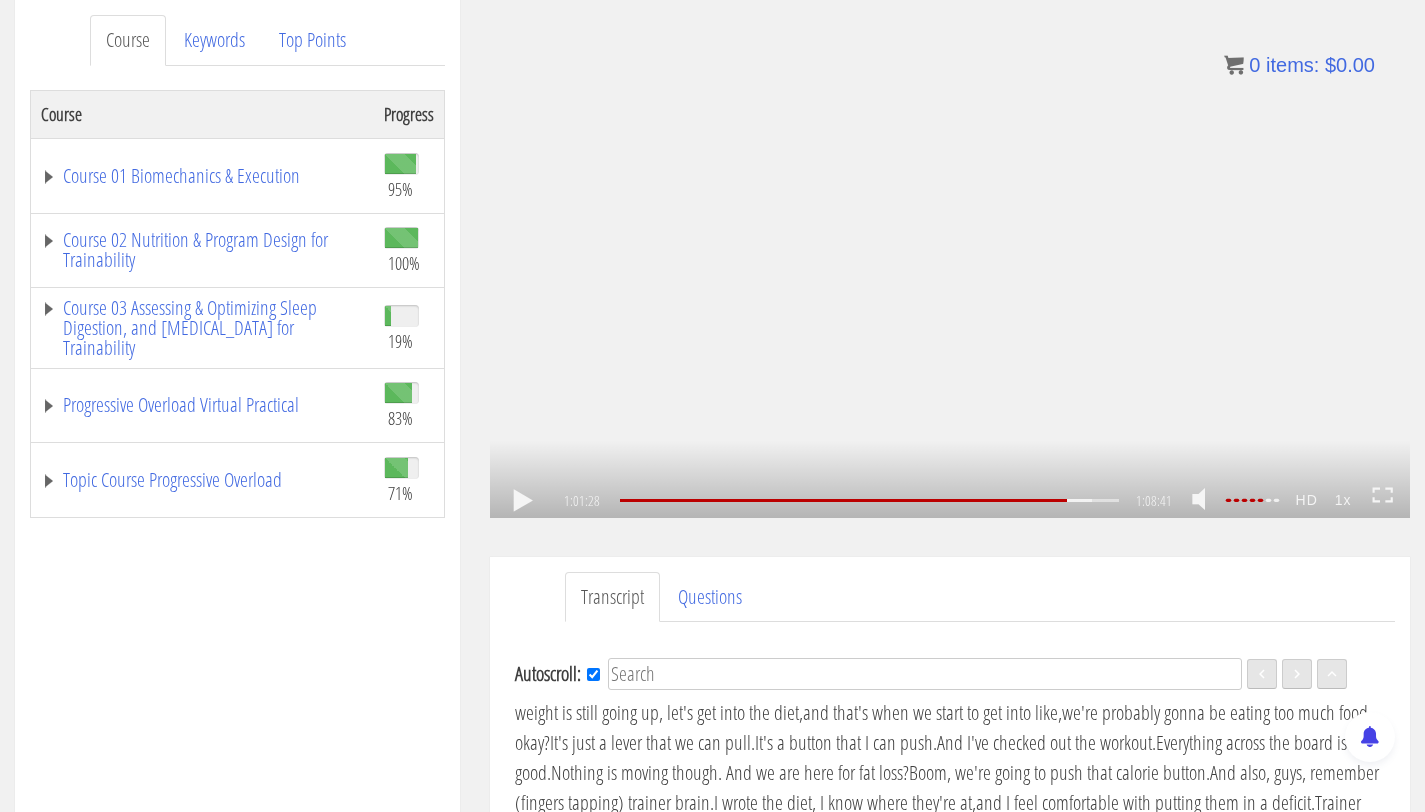 click on ".a{fill:#000;opacity:0.65;}.b{fill:#fff;opacity:1.0;}
.fp-color-play{opacity:0.65;}.controlbutton{fill:#fff;}
.fp-color-play{opacity:0.65;}.controlbutton{fill:#fff;}
.controlbuttonbg{opacity:0.65;}.controlbutton{fill:#fff;}
.fp-color-play{opacity:0.65;}.rect{fill:#fff;}
.fp-color-play{opacity:0.65;}.rect{fill:#fff;}
.fp-color-play{opacity:0.65;}.rect{fill:#fff;}
.fp-color-play{opacity:0.65;}.rect{fill:#fff;}
1:01:28                              1:02:11                                           1:08:41              07:14                                                                                                                                                                    CC HD" at bounding box center [950, 259] 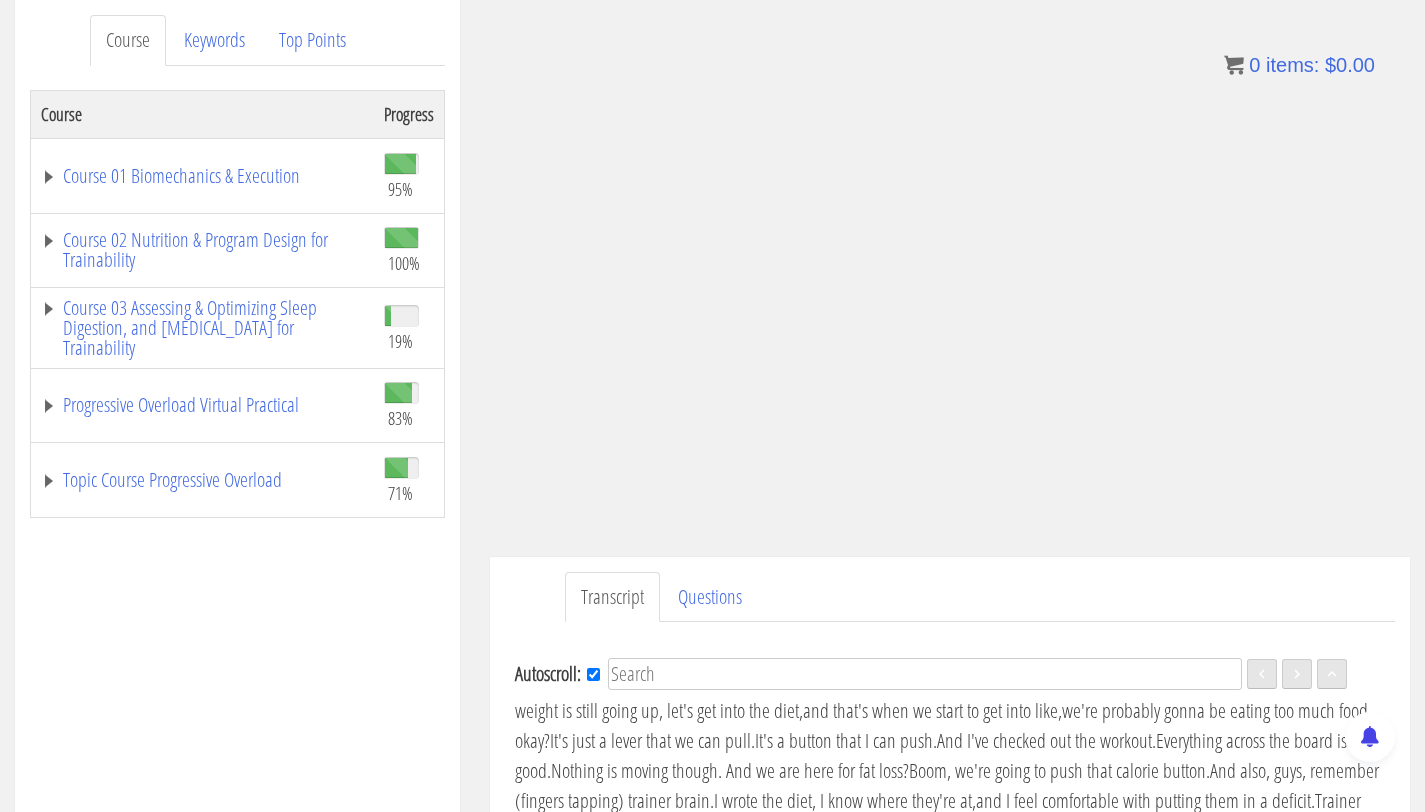 scroll, scrollTop: 14728, scrollLeft: 0, axis: vertical 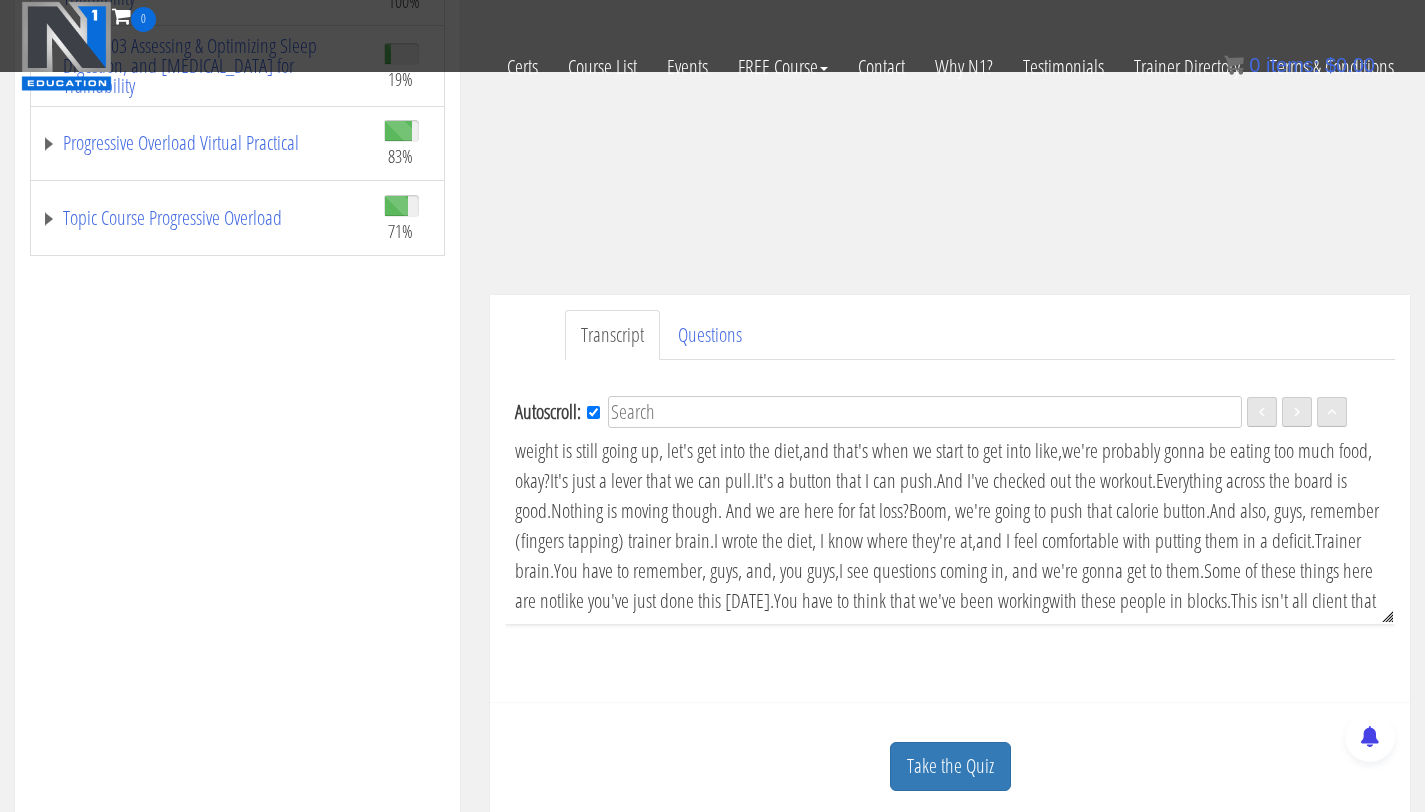 click on "we're looking at the homeostatic drive," at bounding box center (700, 90) 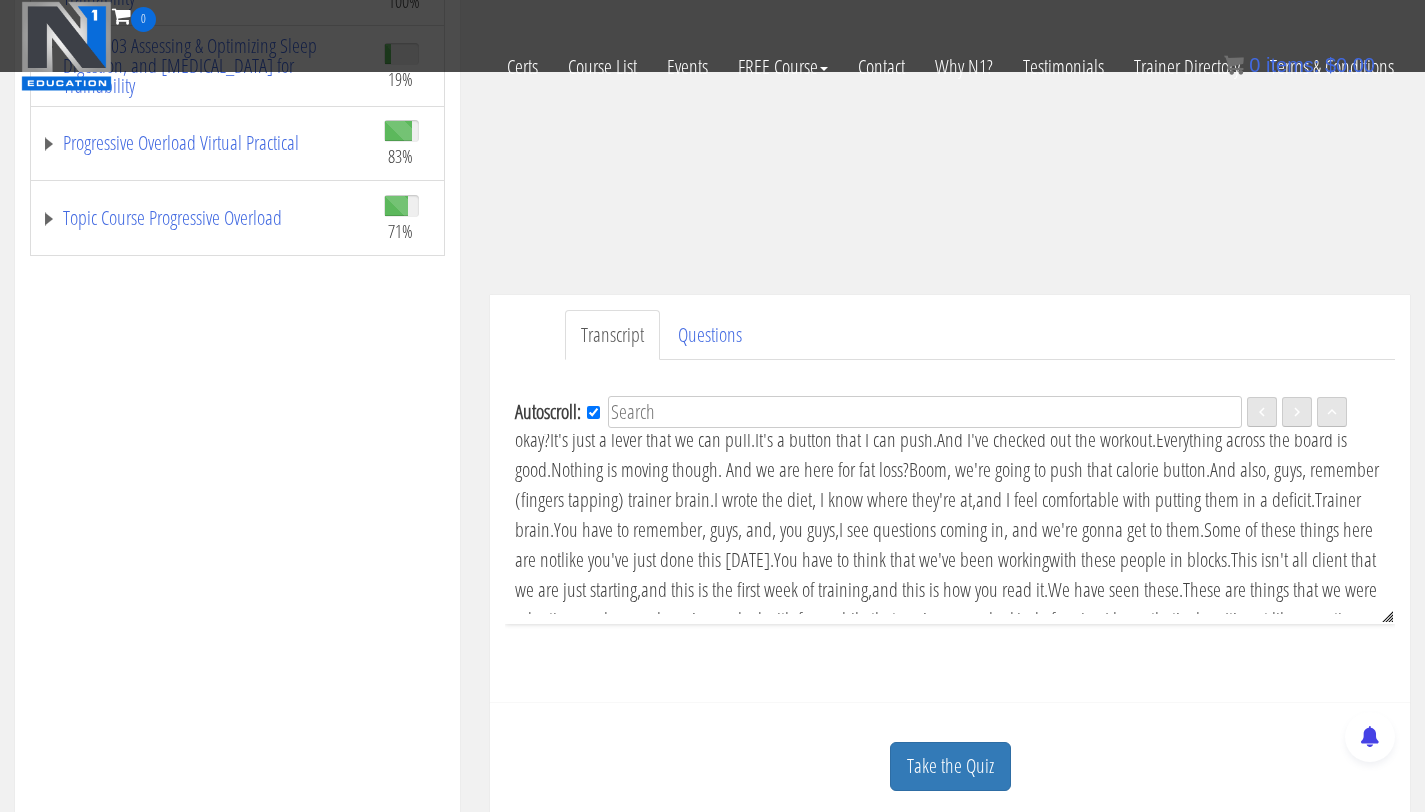 scroll, scrollTop: 14850, scrollLeft: 0, axis: vertical 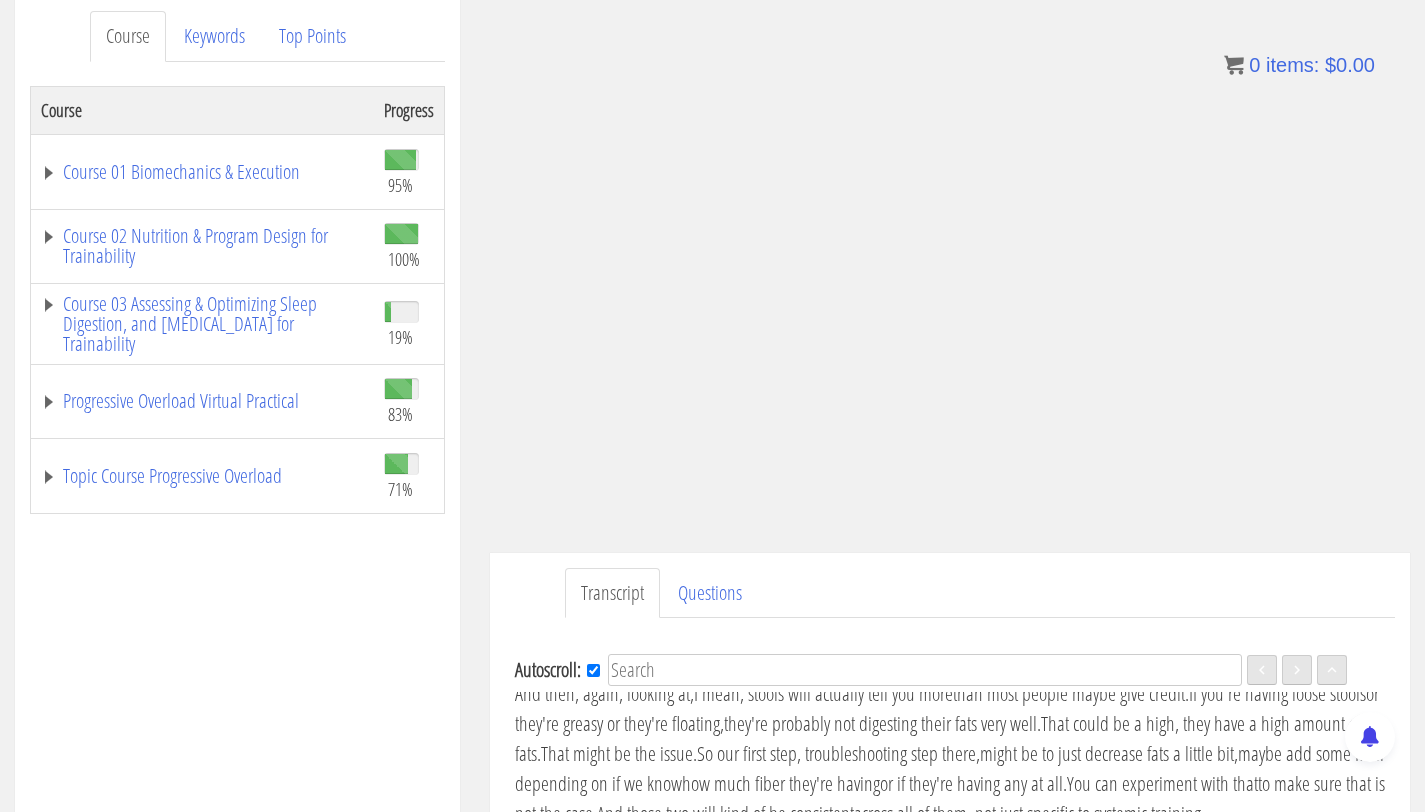 click on "Skip to content
Toggle navigation
0 Certs
Course List
Events
FREE Course
Course Preview – Biomechanics
Course Preview – Program Design
Contact
Why N1?
Testimonials
Trainer Directory
Terms & Conditions
Welcome back, justus-molenkamp!
My Courses
Member Content
My Account
Affiliate Dashboard
Exercise Library
Resources
Training Code Request
Terms & Conditions
Log Out
x
My Courses
My Account
Affiliate Dashboard
Training Code Request
Terms & Conditions
Member Content
Exercise Library
Log Out
Log Out
Home
Course List
Certifications
Events
FREE Course
Contact
Cart
Why N1?" at bounding box center (712, 751) 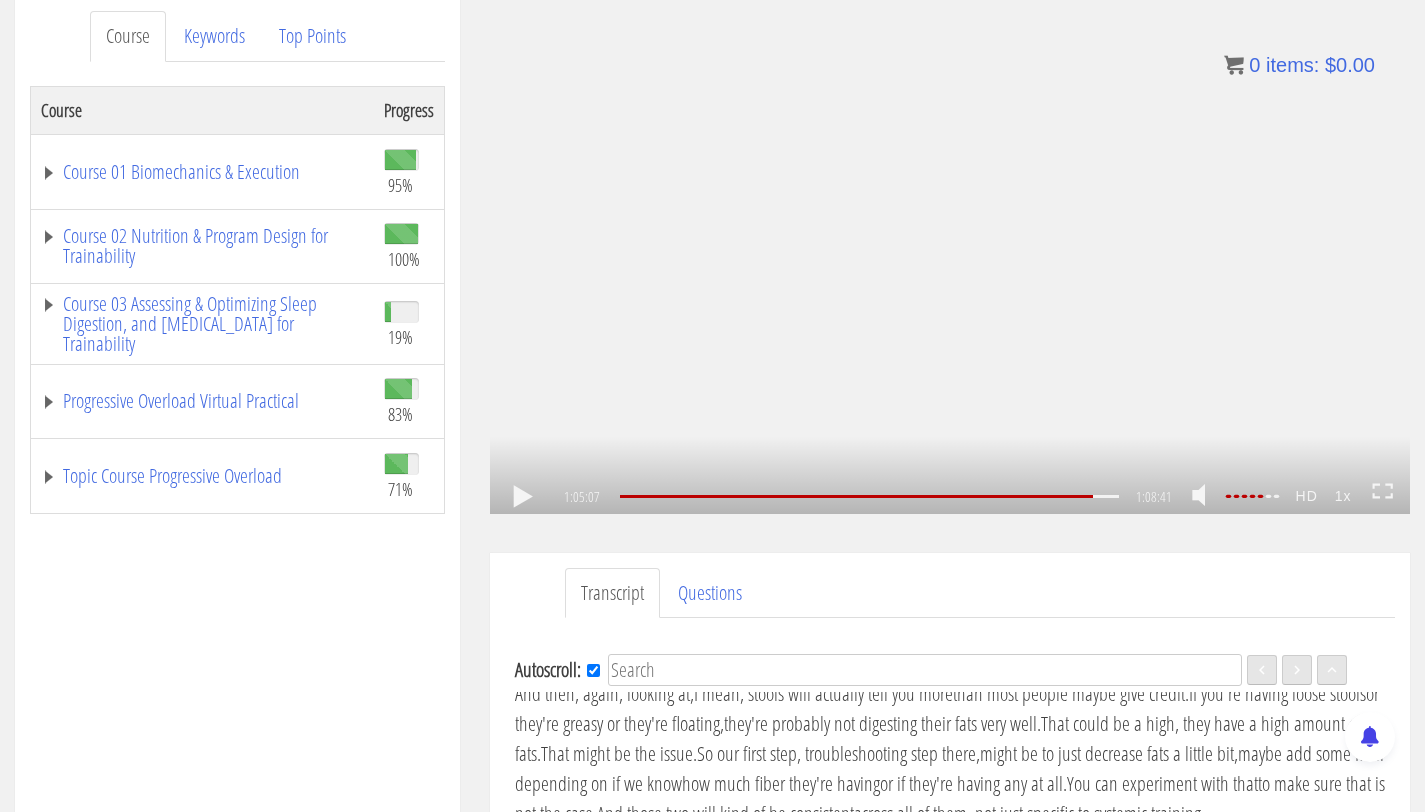click on ".a{fill:#000;opacity:0.65;}.b{fill:#fff;opacity:1.0;}
.fp-color-play{opacity:0.65;}.controlbutton{fill:#fff;}
.fp-color-play{opacity:0.65;}.controlbutton{fill:#fff;}
.controlbuttonbg{opacity:0.65;}.controlbutton{fill:#fff;}
.fp-color-play{opacity:0.65;}.rect{fill:#fff;}
.fp-color-play{opacity:0.65;}.rect{fill:#fff;}
.fp-color-play{opacity:0.65;}.rect{fill:#fff;}
.fp-color-play{opacity:0.65;}.rect{fill:#fff;}
1:05:07                              1:02:11                                           1:08:41              03:34                                                                                                                                                                    CC HD" at bounding box center (950, 255) 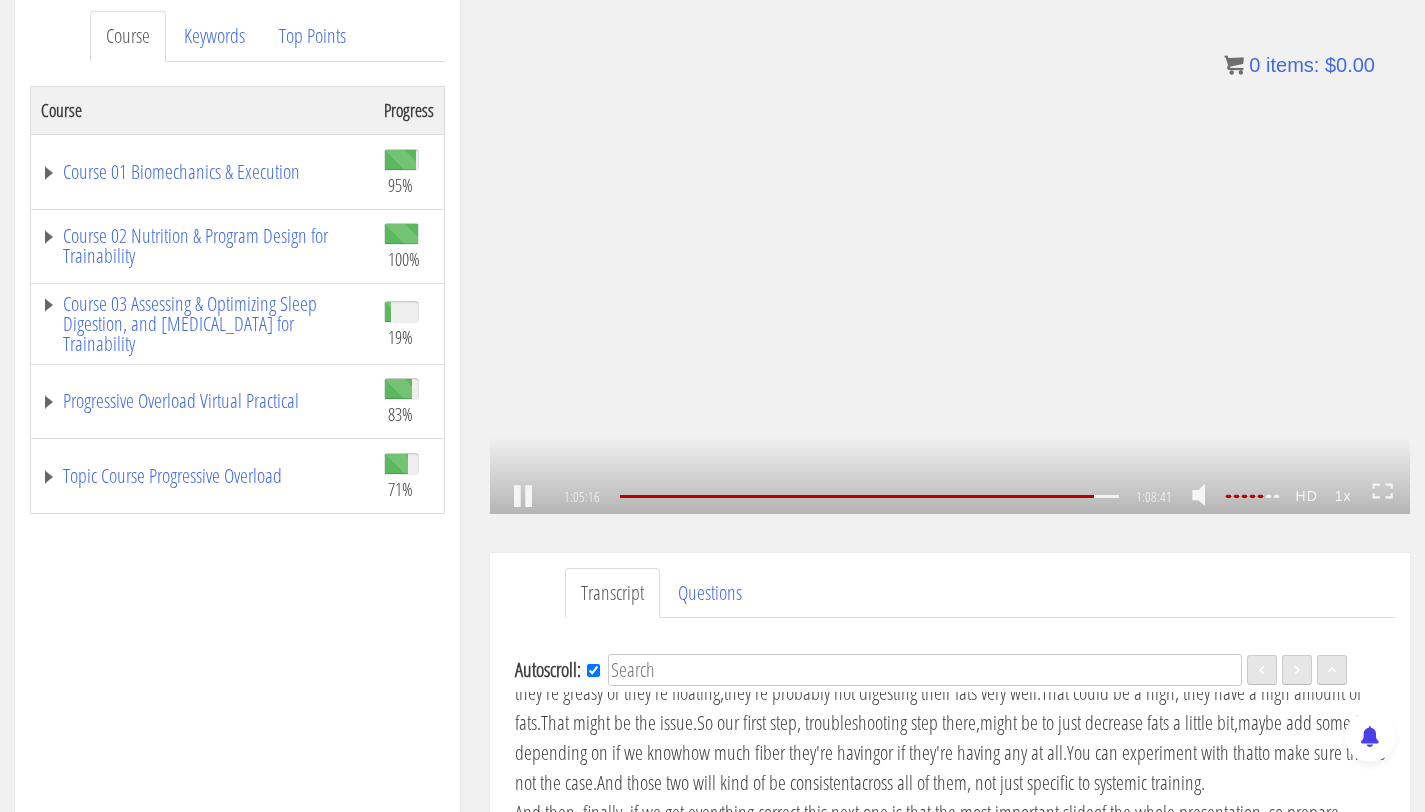 scroll, scrollTop: 15734, scrollLeft: 0, axis: vertical 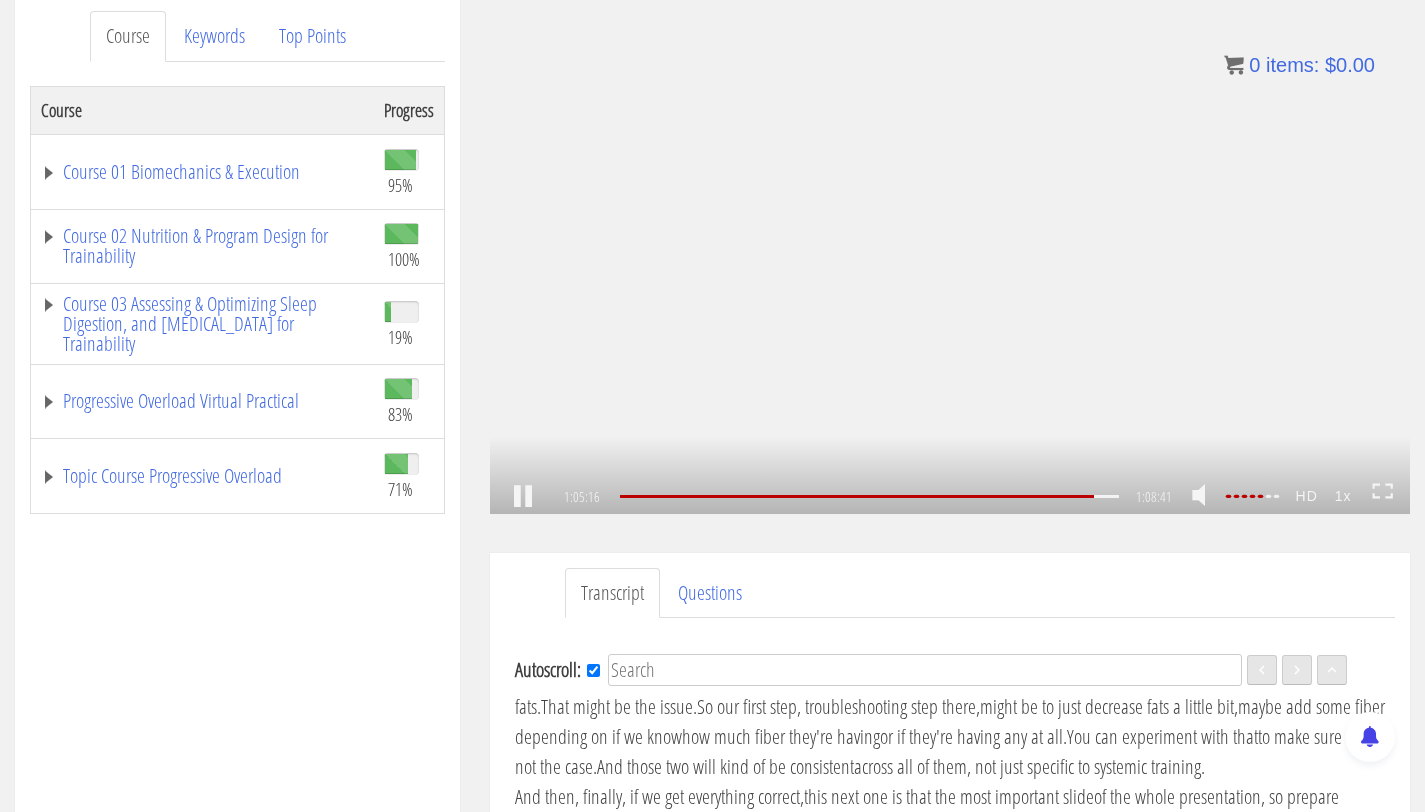 click on ".a{fill:#000;opacity:0.65;}.b{fill:#fff;opacity:1.0;}
.fp-color-play{opacity:0.65;}.controlbutton{fill:#fff;}
.fp-color-play{opacity:0.65;}.controlbutton{fill:#fff;}
.controlbuttonbg{opacity:0.65;}.controlbutton{fill:#fff;}
.fp-color-play{opacity:0.65;}.rect{fill:#fff;}
.fp-color-play{opacity:0.65;}.rect{fill:#fff;}
.fp-color-play{opacity:0.65;}.rect{fill:#fff;}
.fp-color-play{opacity:0.65;}.rect{fill:#fff;}
1:05:16                              1:02:11                                           1:08:41              03:25                                                                                                                                                                    CC HD" at bounding box center (950, 255) 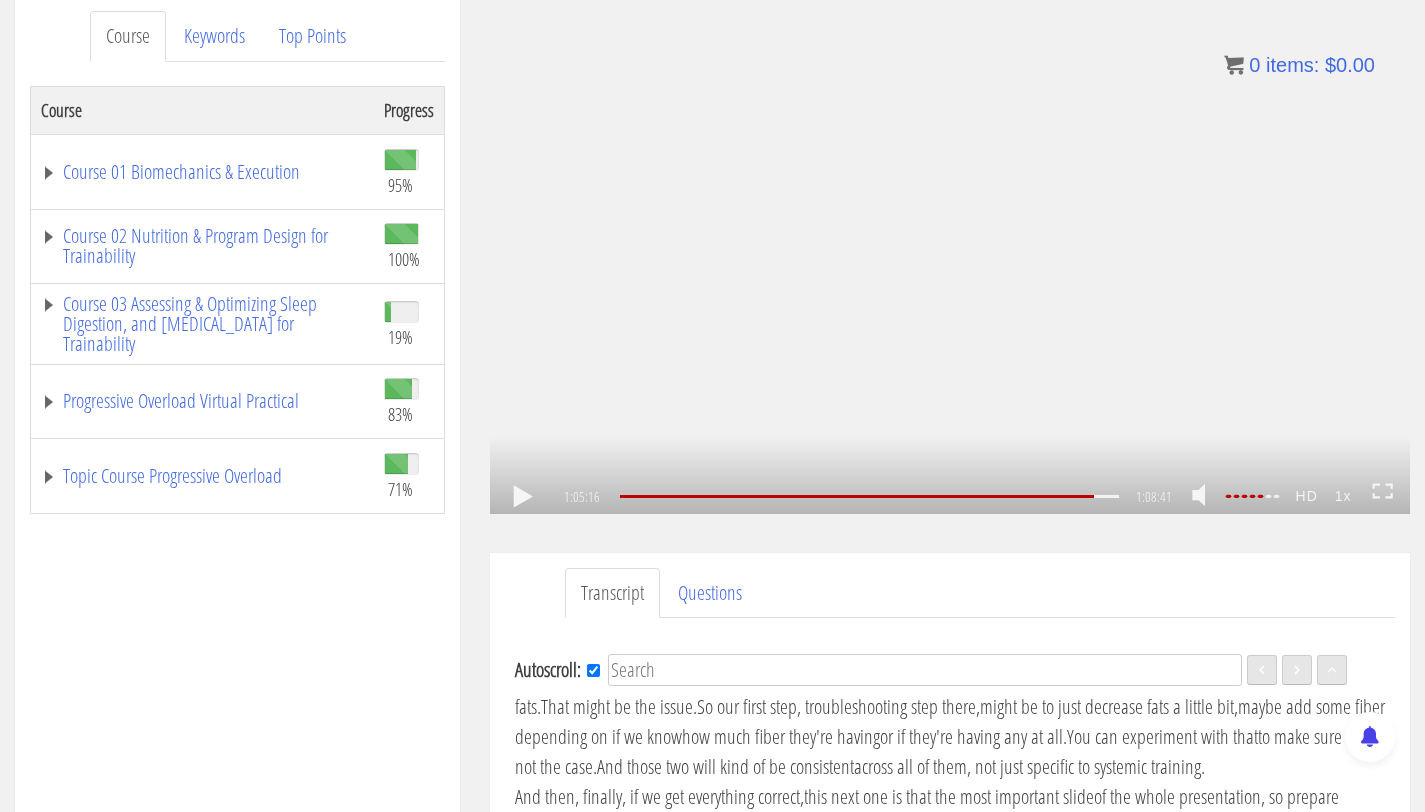 click on ".a{fill:#000;opacity:0.65;}.b{fill:#fff;opacity:1.0;}
.fp-color-play{opacity:0.65;}.controlbutton{fill:#fff;}
.fp-color-play{opacity:0.65;}.controlbutton{fill:#fff;}
.controlbuttonbg{opacity:0.65;}.controlbutton{fill:#fff;}
.fp-color-play{opacity:0.65;}.rect{fill:#fff;}
.fp-color-play{opacity:0.65;}.rect{fill:#fff;}
.fp-color-play{opacity:0.65;}.rect{fill:#fff;}
.fp-color-play{opacity:0.65;}.rect{fill:#fff;}
1:05:16                              1:02:11                                           1:08:41              03:25                                                                                                                                                                    CC HD" at bounding box center [950, 255] 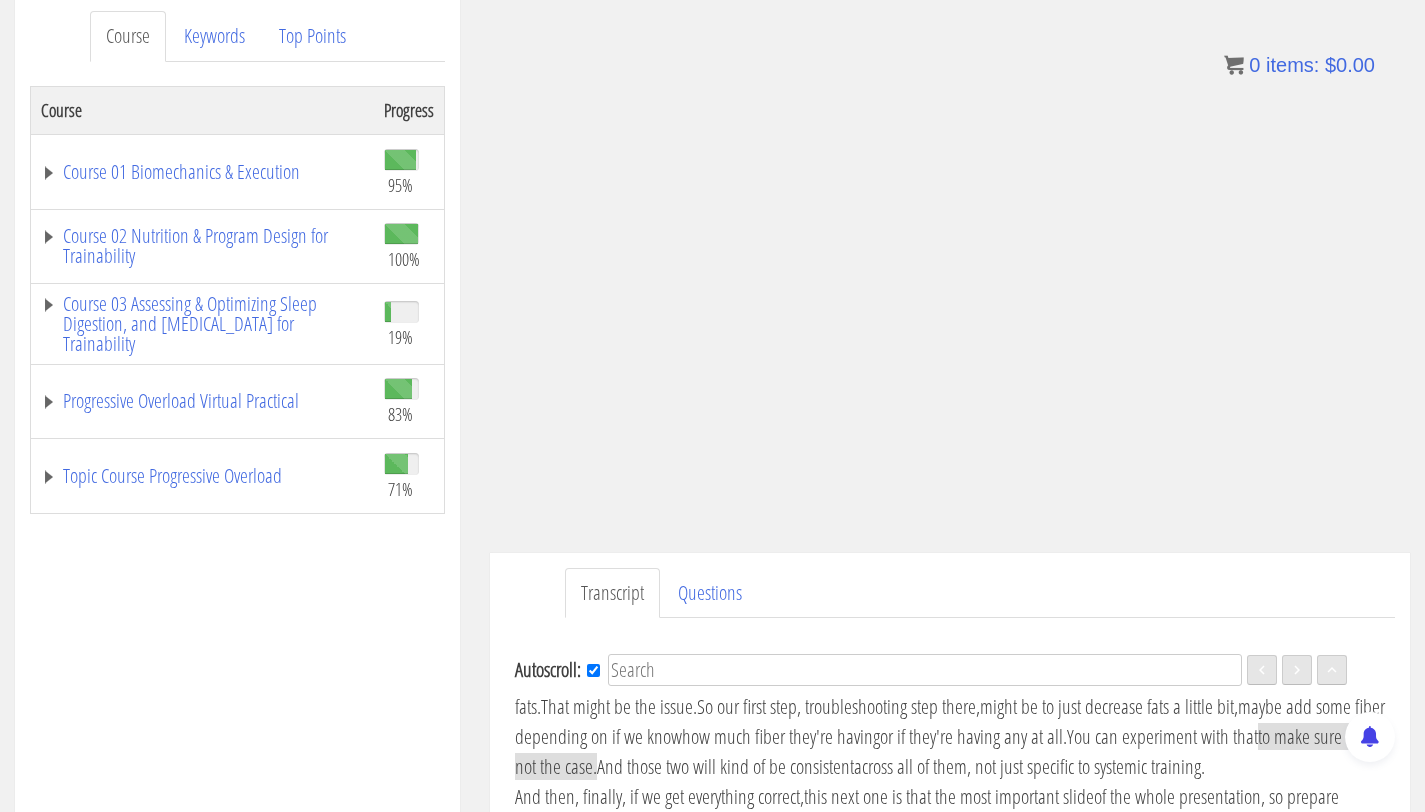 scroll, scrollTop: 16320, scrollLeft: 0, axis: vertical 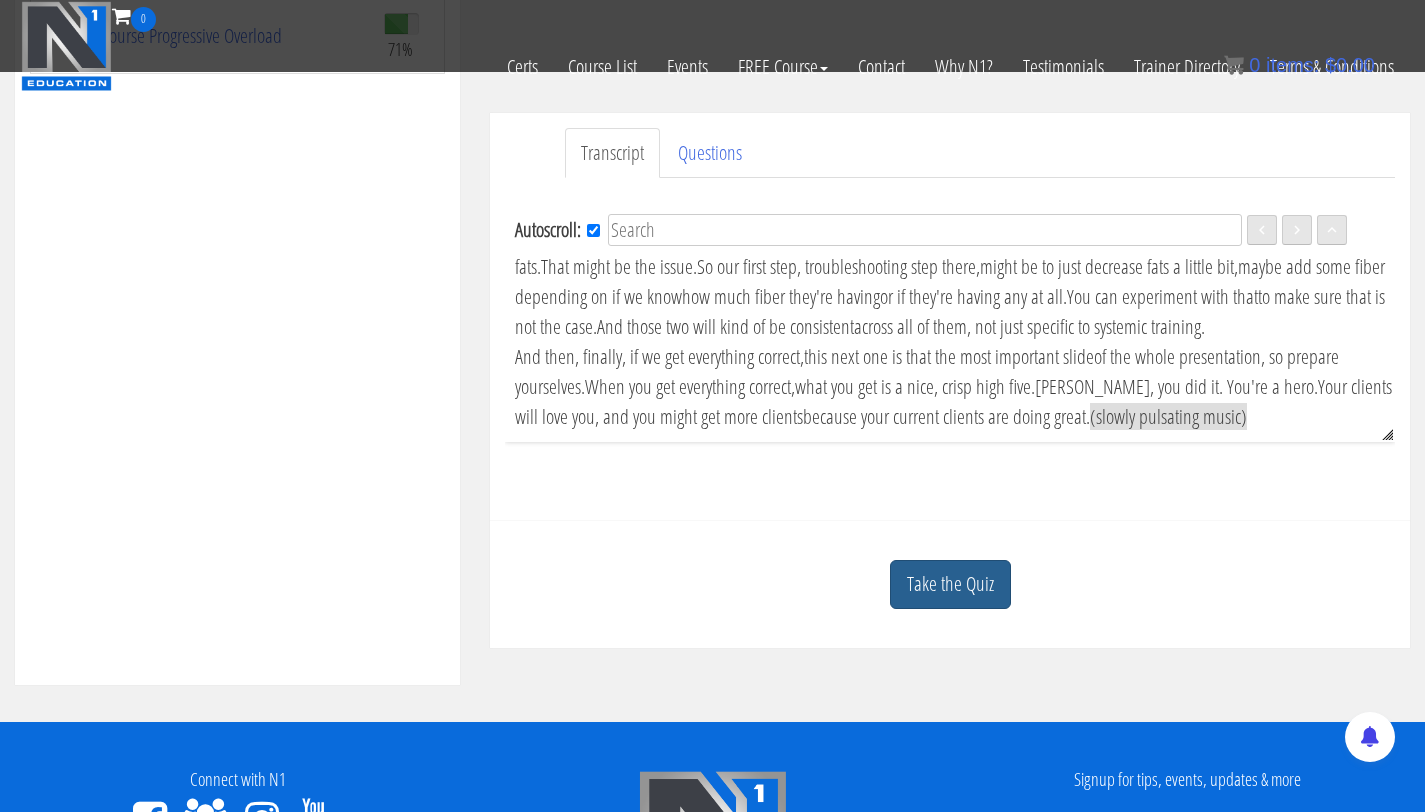 click on "Take the Quiz" at bounding box center (950, 584) 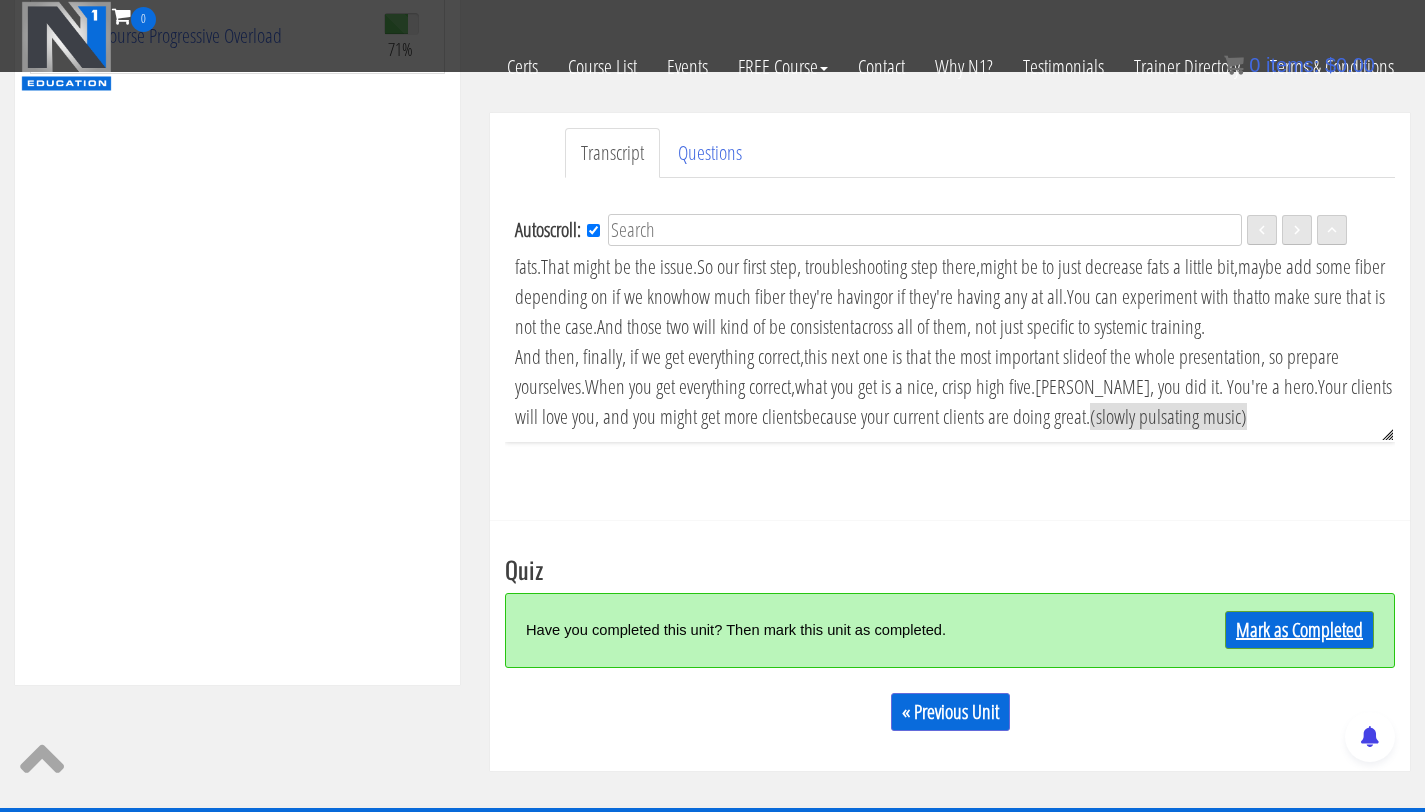 click on "Mark as Completed" at bounding box center (1299, 630) 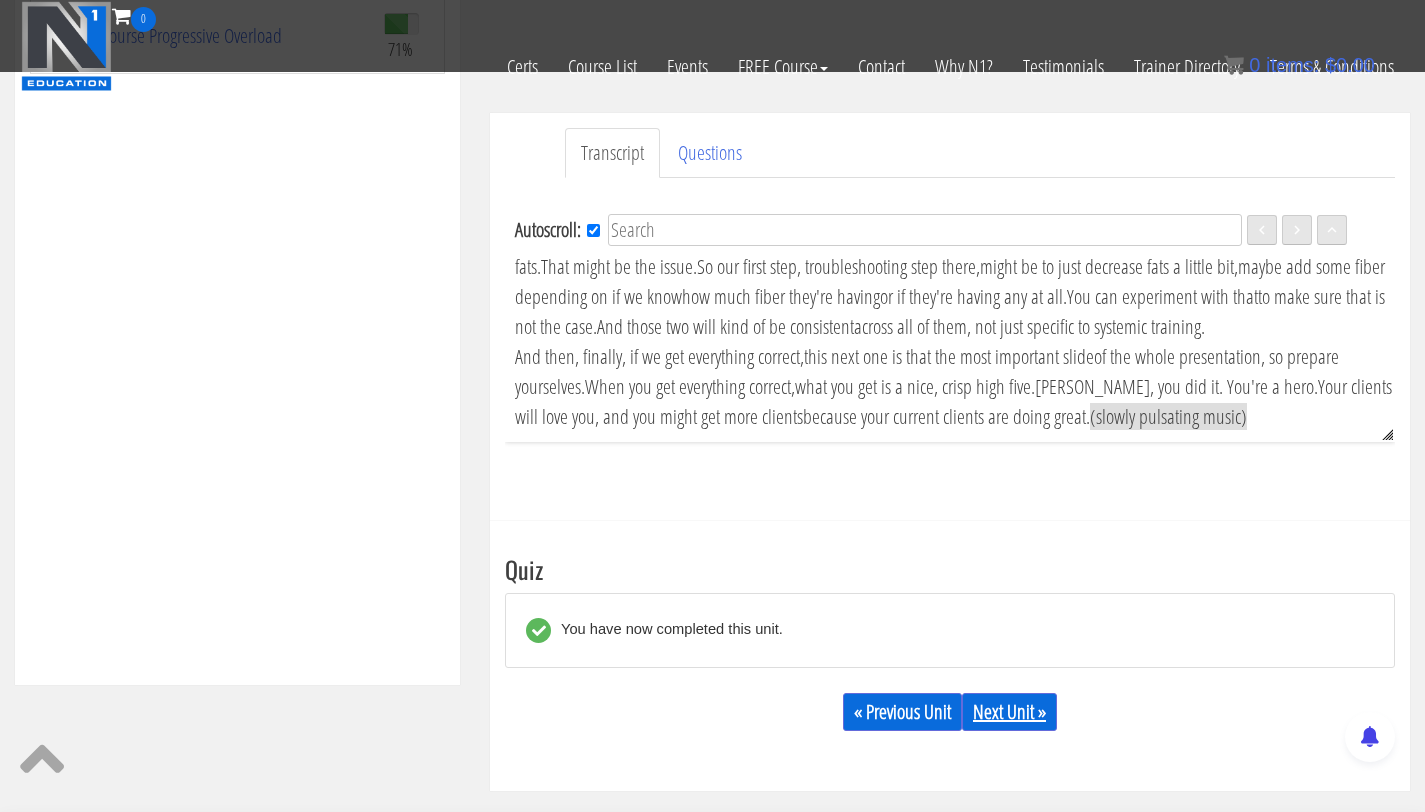click on "Next Unit »" at bounding box center [1009, 712] 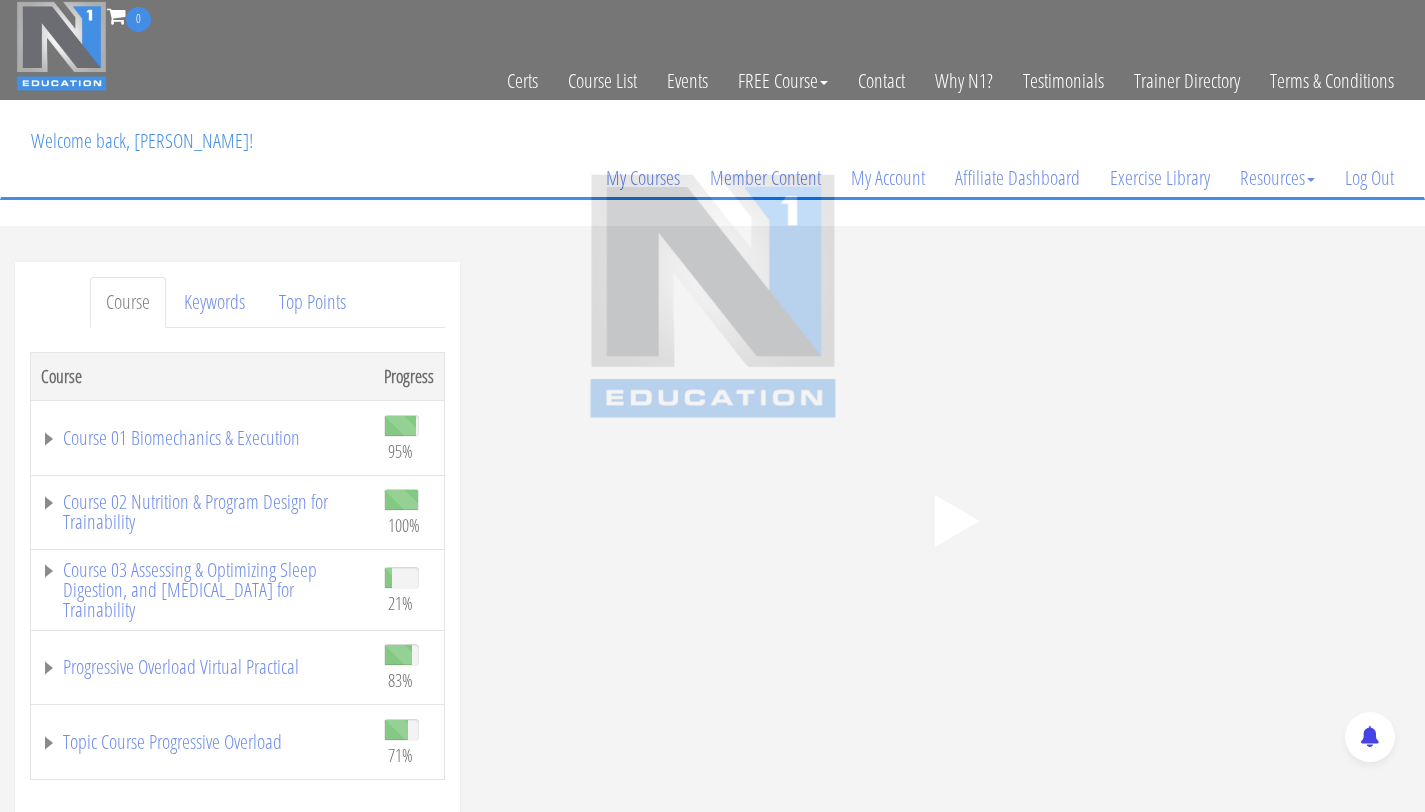 scroll, scrollTop: 0, scrollLeft: 0, axis: both 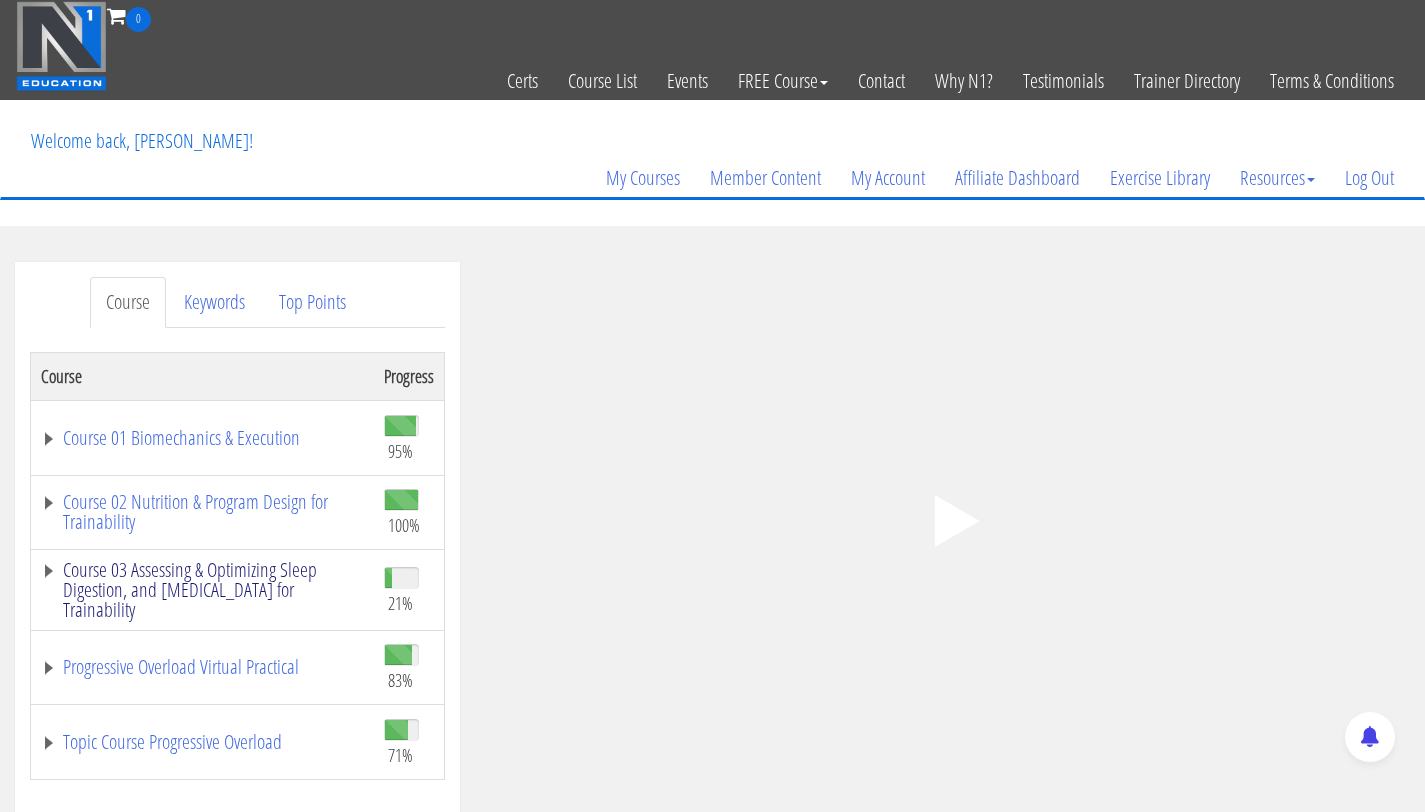 click on "Course 03 Assessing & Optimizing Sleep Digestion, and [MEDICAL_DATA] for Trainability" at bounding box center (202, 590) 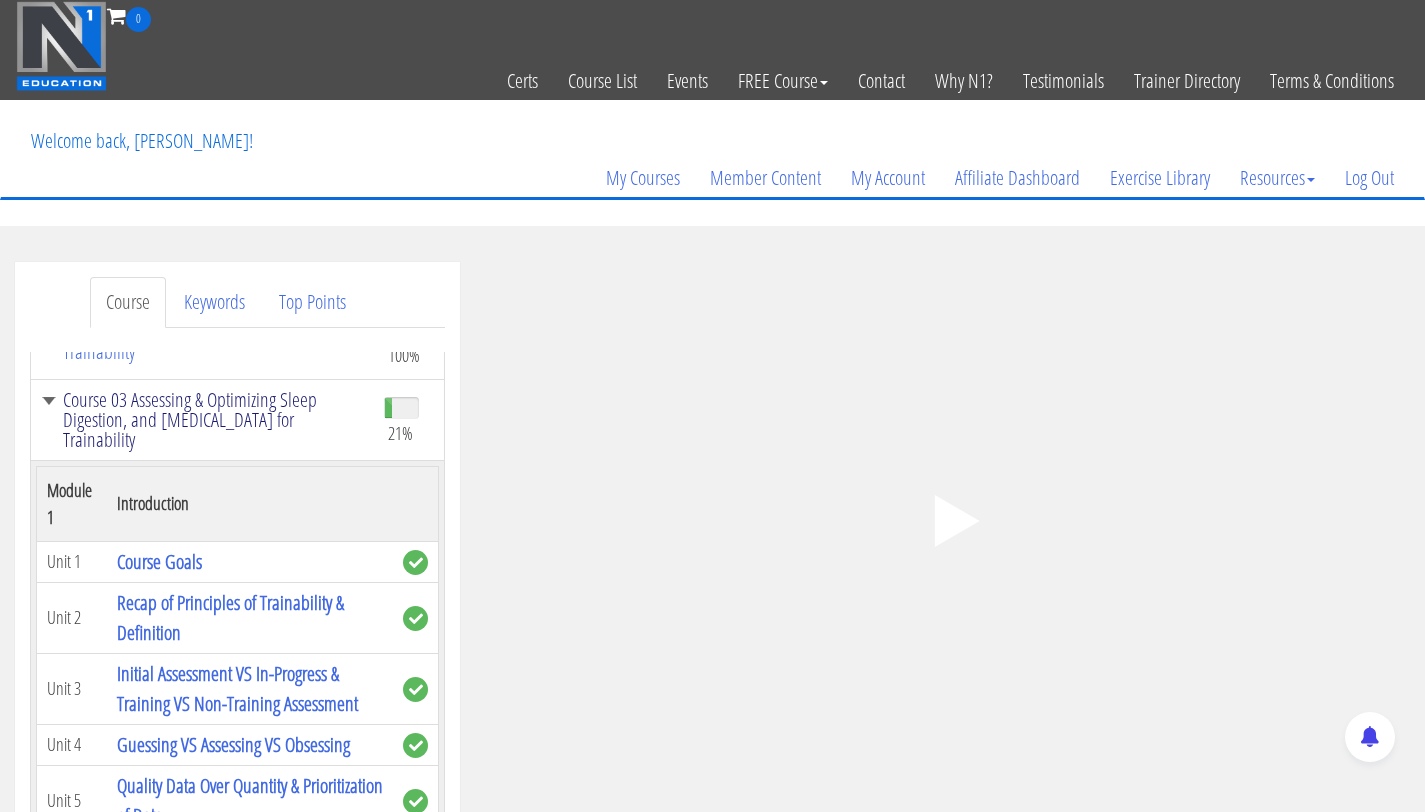 scroll, scrollTop: 689, scrollLeft: 0, axis: vertical 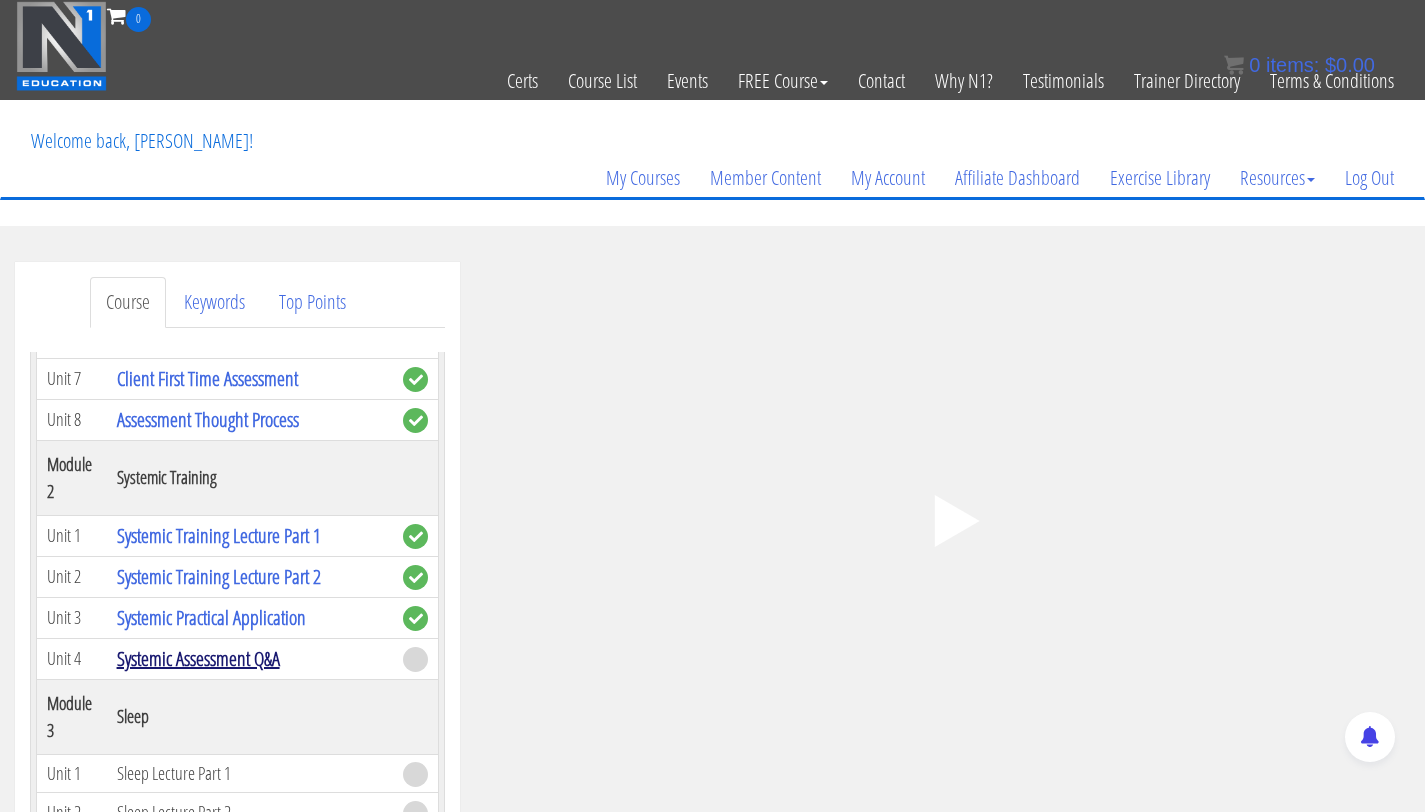 click on "Systemic Assessment Q&A" at bounding box center (198, 658) 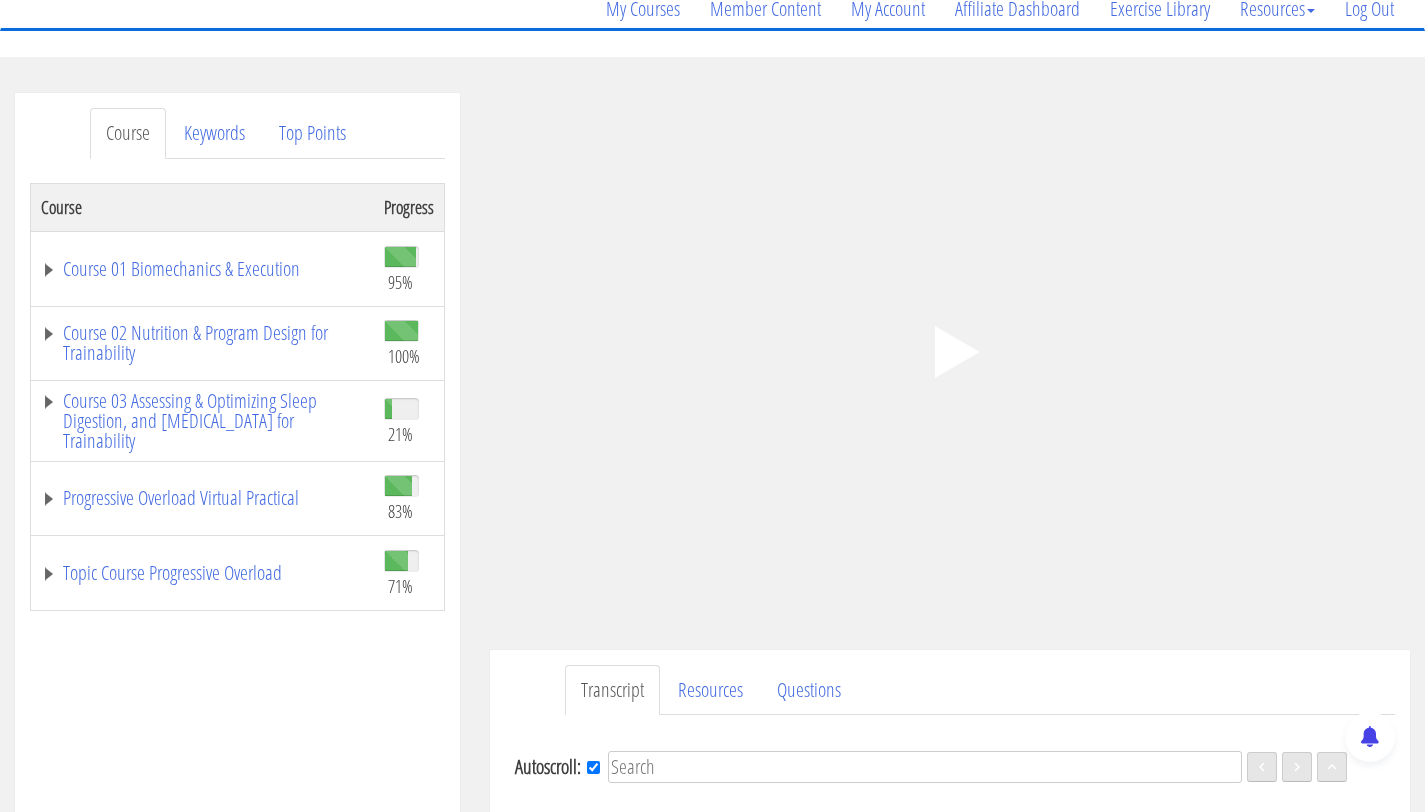 scroll, scrollTop: 169, scrollLeft: 0, axis: vertical 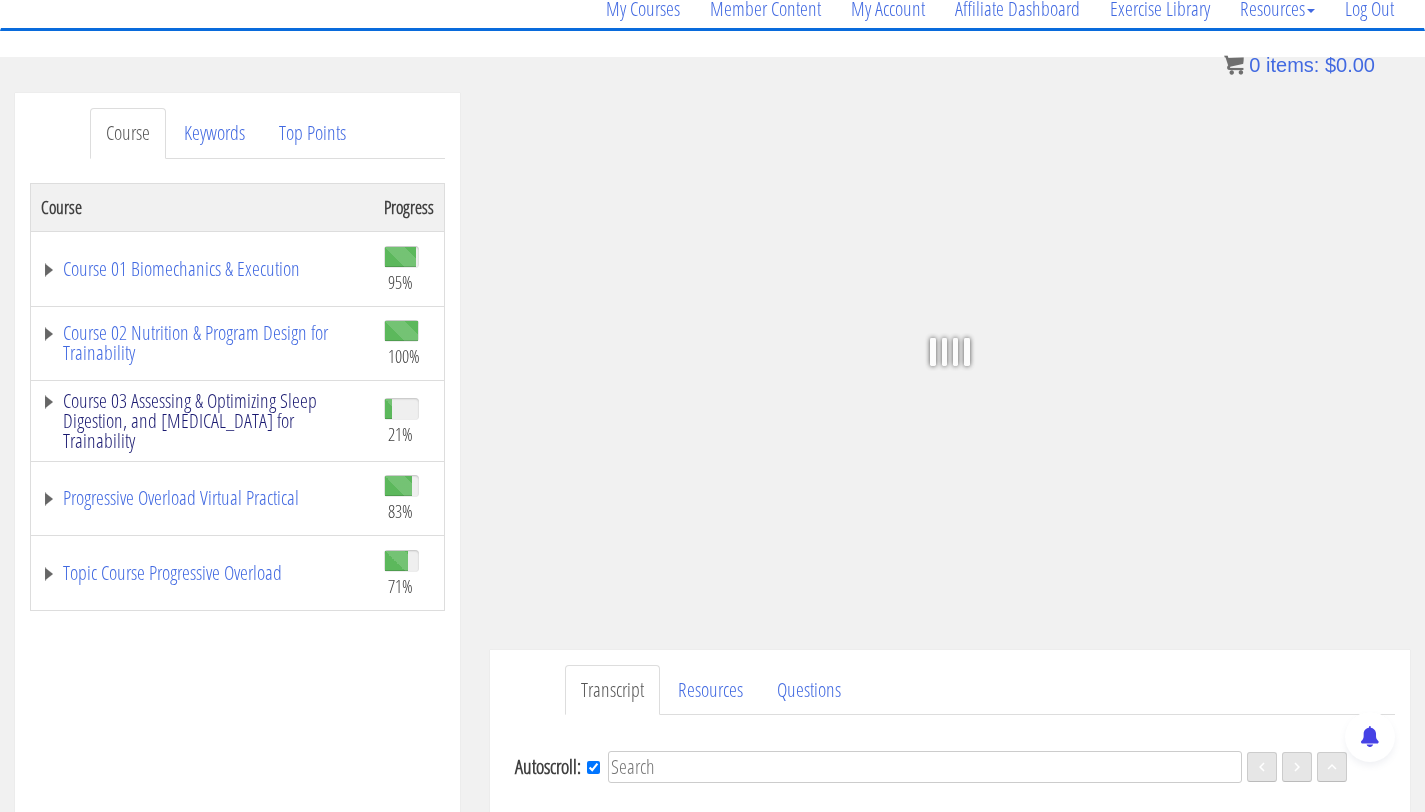click on "Course 03 Assessing & Optimizing Sleep Digestion, and [MEDICAL_DATA] for Trainability" at bounding box center [202, 421] 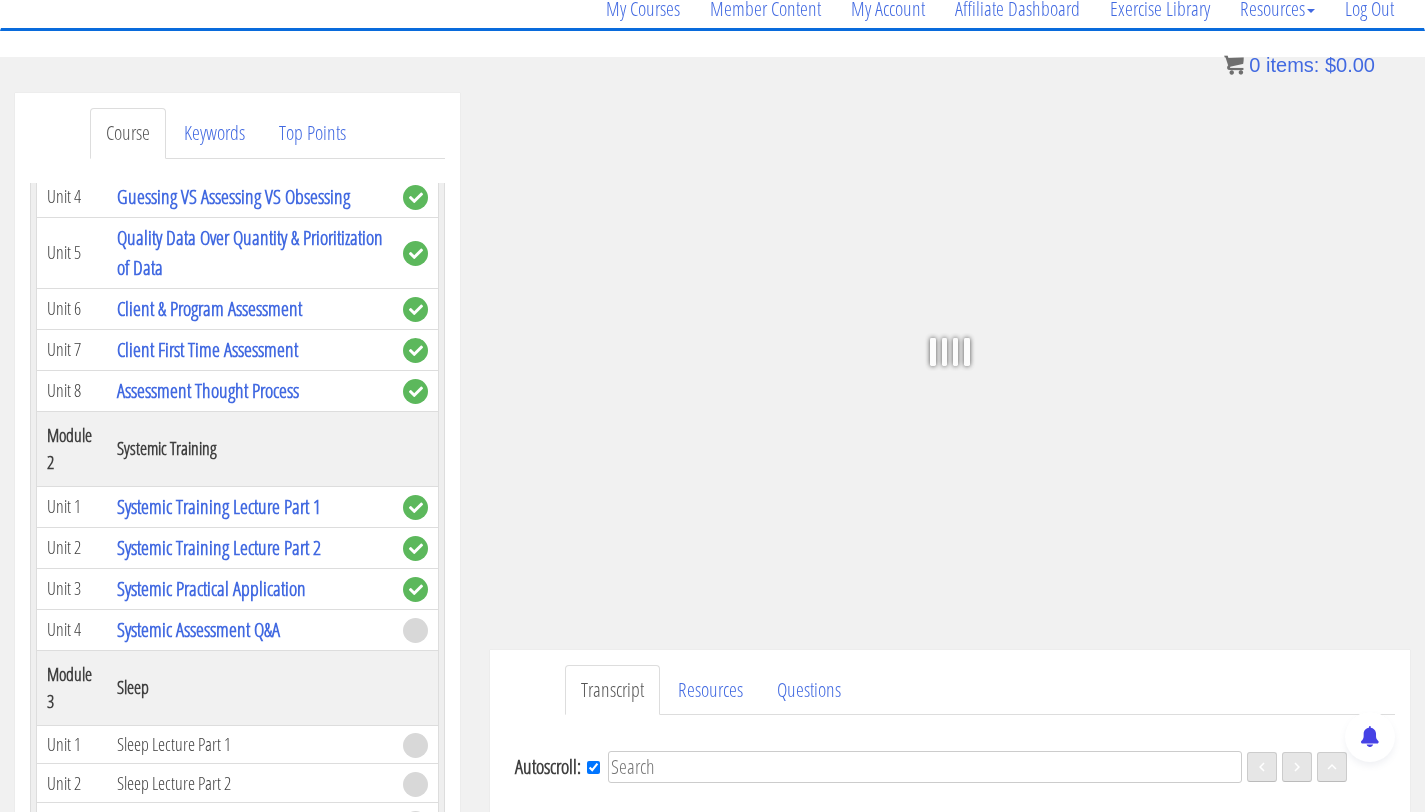 scroll, scrollTop: 731, scrollLeft: 0, axis: vertical 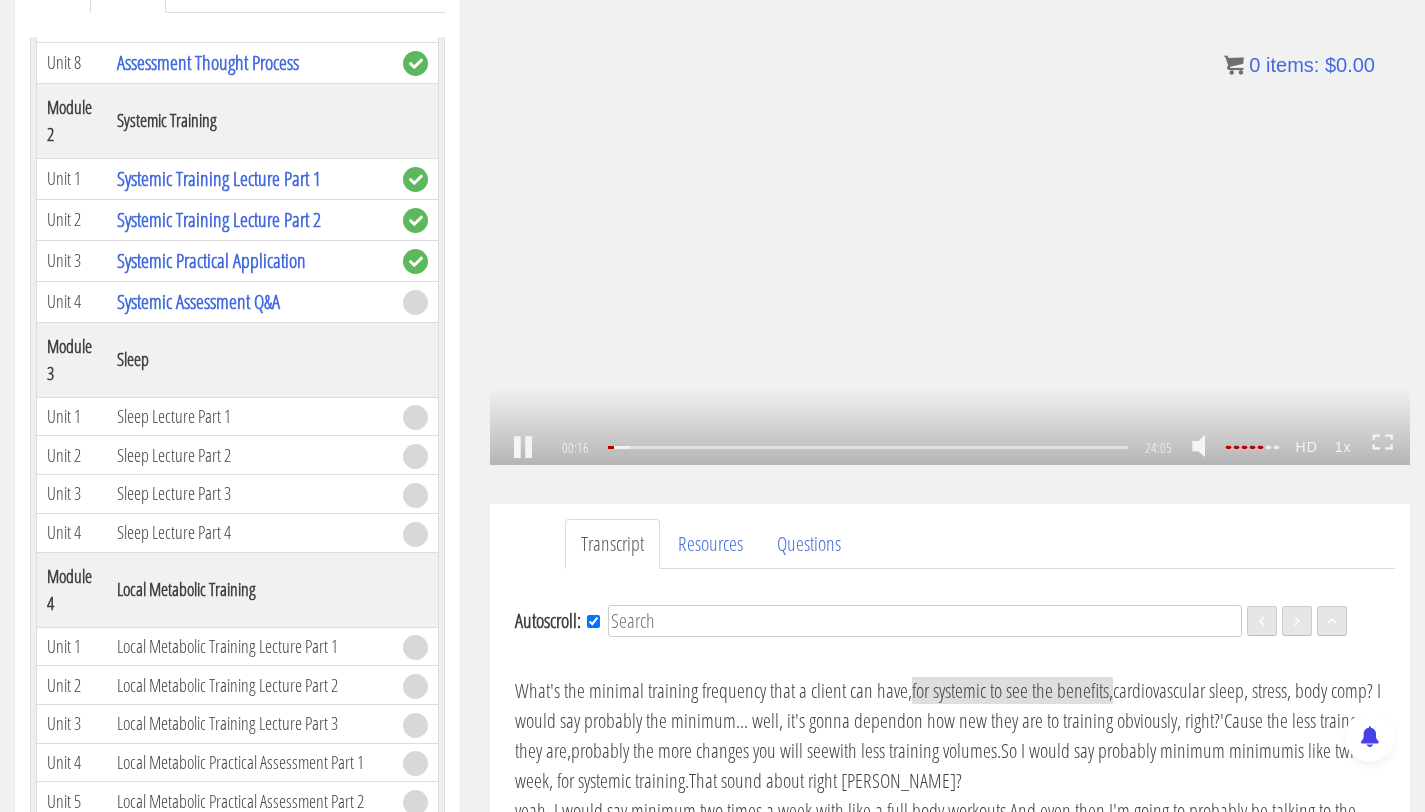 click on ".a{fill:#000;opacity:0.65;}.b{fill:#fff;opacity:1.0;}
.fp-color-play{opacity:0.65;}.controlbutton{fill:#fff;}
.fp-color-play{opacity:0.65;}.controlbutton{fill:#fff;}
.controlbuttonbg{opacity:0.65;}.controlbutton{fill:#fff;}
.fp-color-play{opacity:0.65;}.rect{fill:#fff;}
.fp-color-play{opacity:0.65;}.rect{fill:#fff;}
.fp-color-play{opacity:0.65;}.rect{fill:#fff;}
.fp-color-play{opacity:0.65;}.rect{fill:#fff;}
00:16                                                                        24:05              23:50                                                                                                                                                                                 CC HD" at bounding box center [950, 206] 